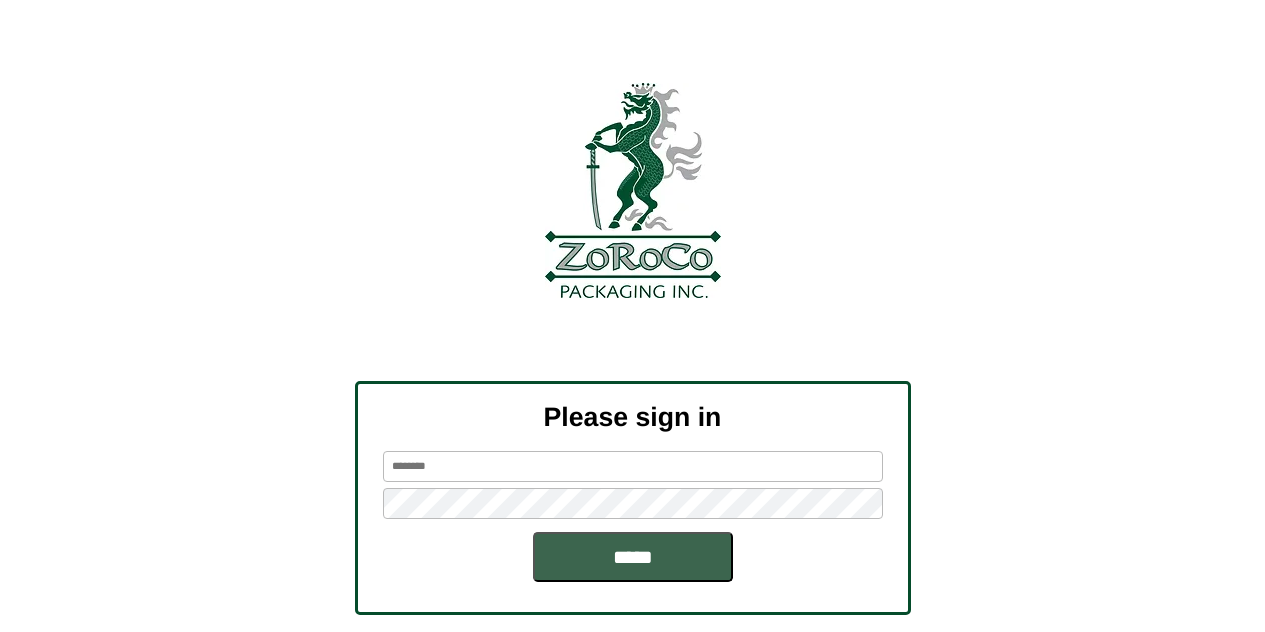 scroll, scrollTop: 0, scrollLeft: 0, axis: both 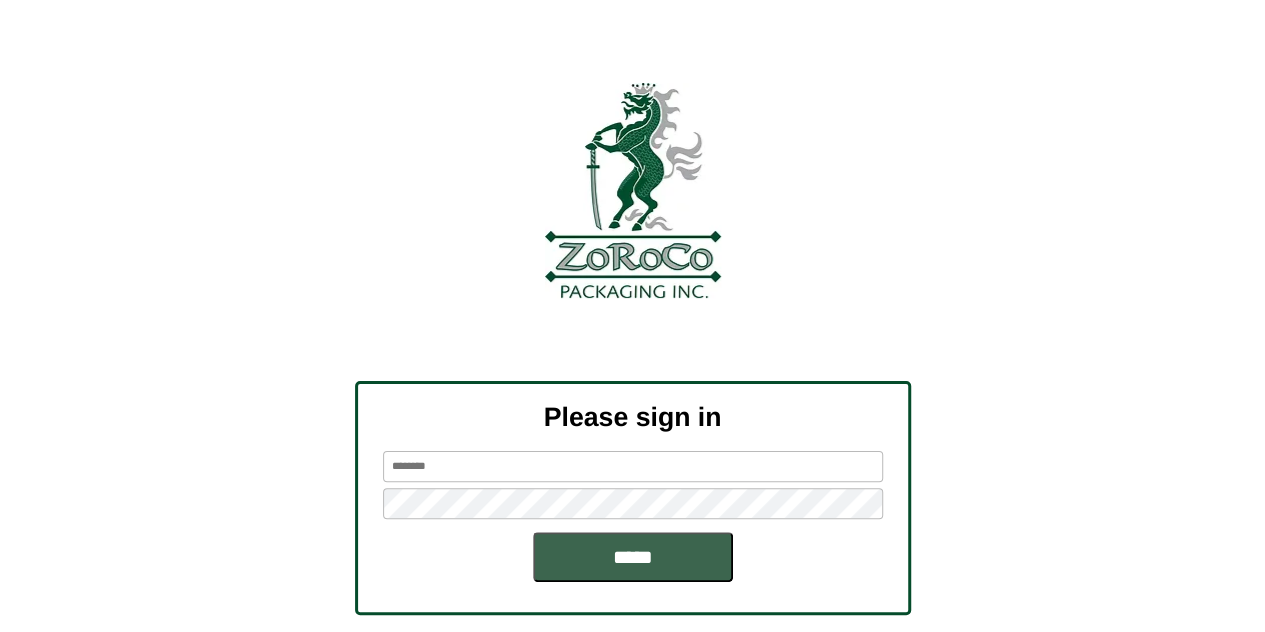 click at bounding box center [633, 466] 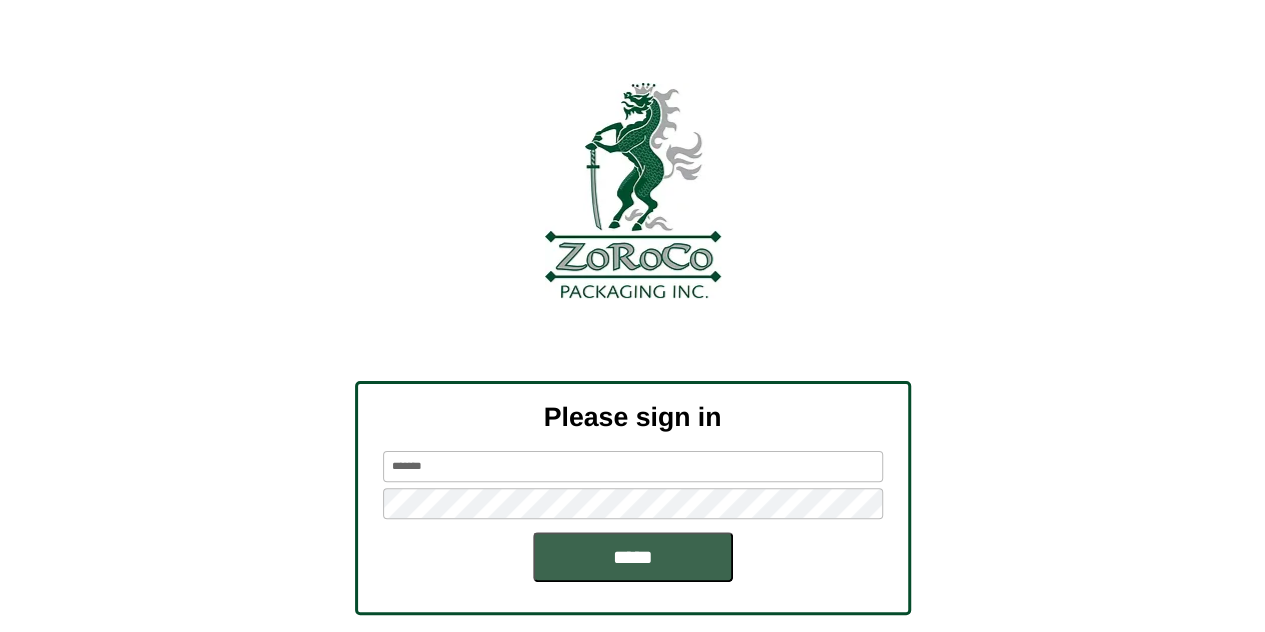 click on "*****" at bounding box center (633, 557) 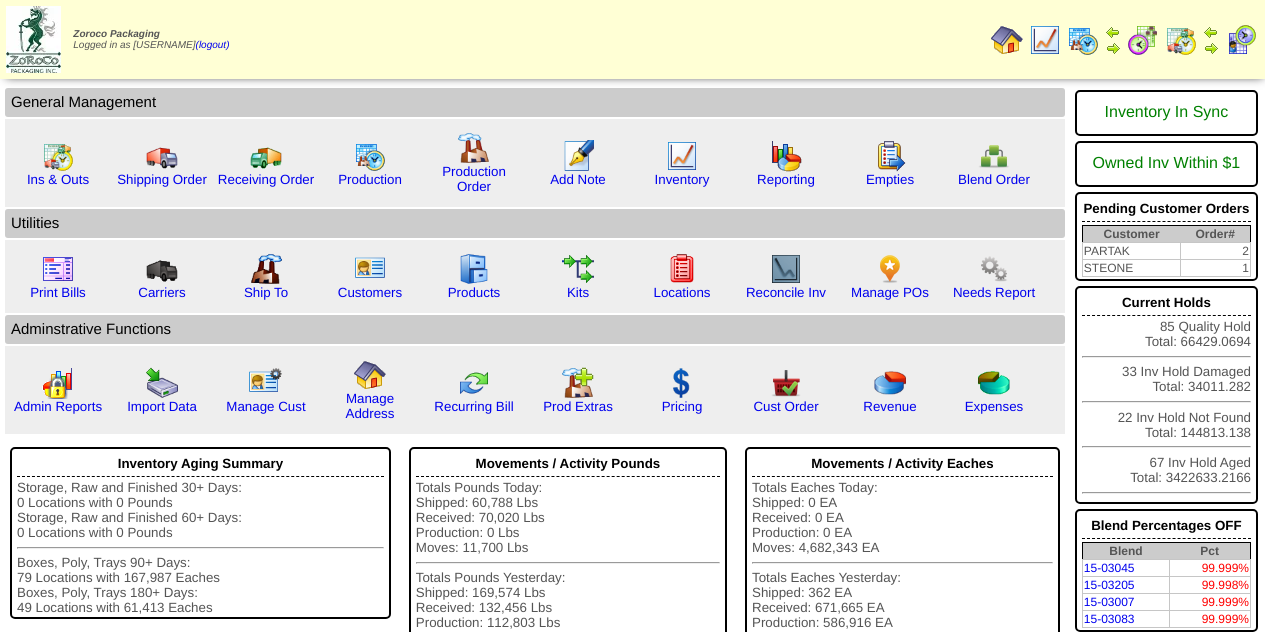 scroll, scrollTop: 0, scrollLeft: 0, axis: both 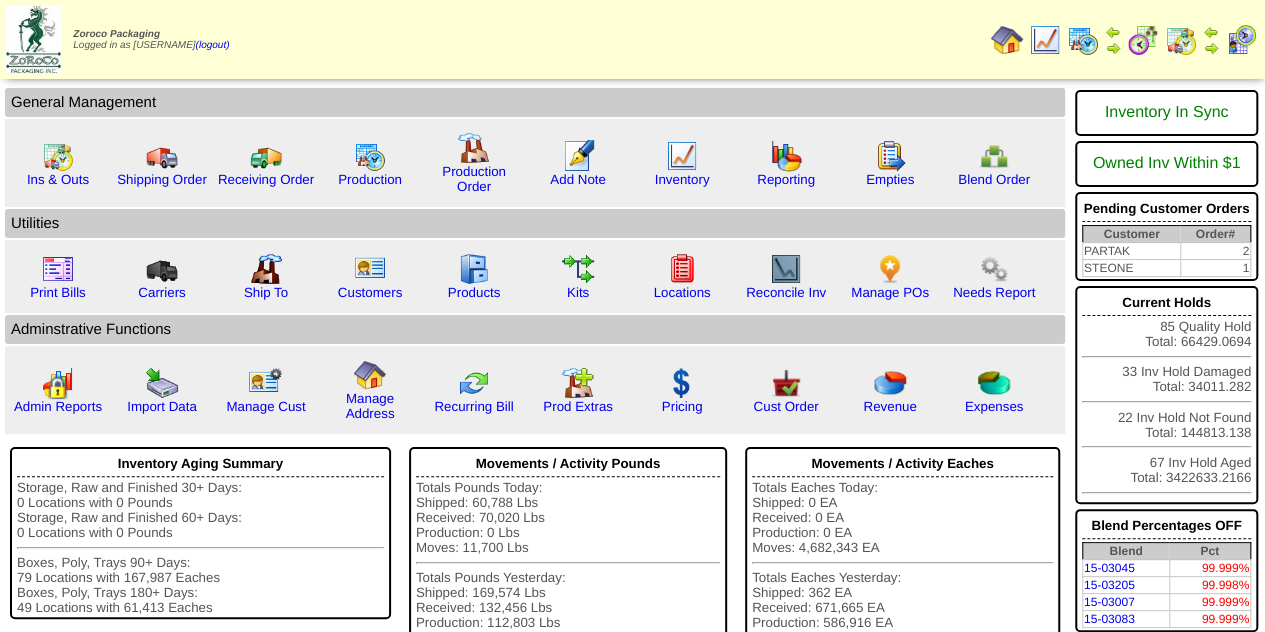 click at bounding box center [1045, 40] 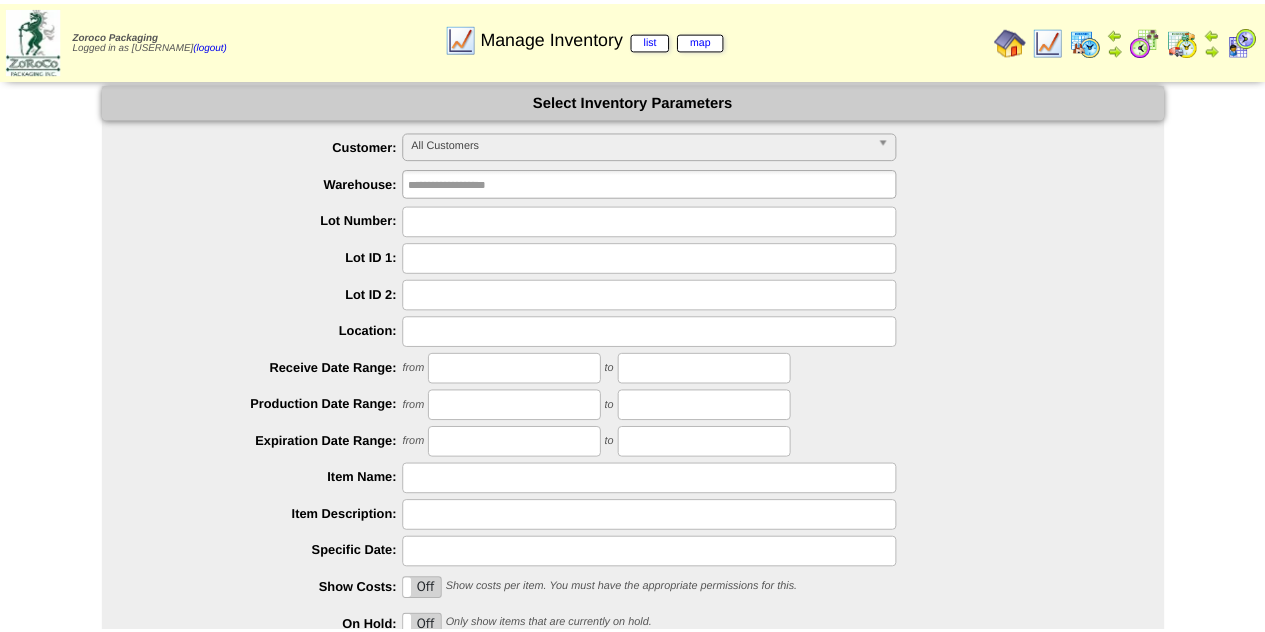 scroll, scrollTop: 0, scrollLeft: 0, axis: both 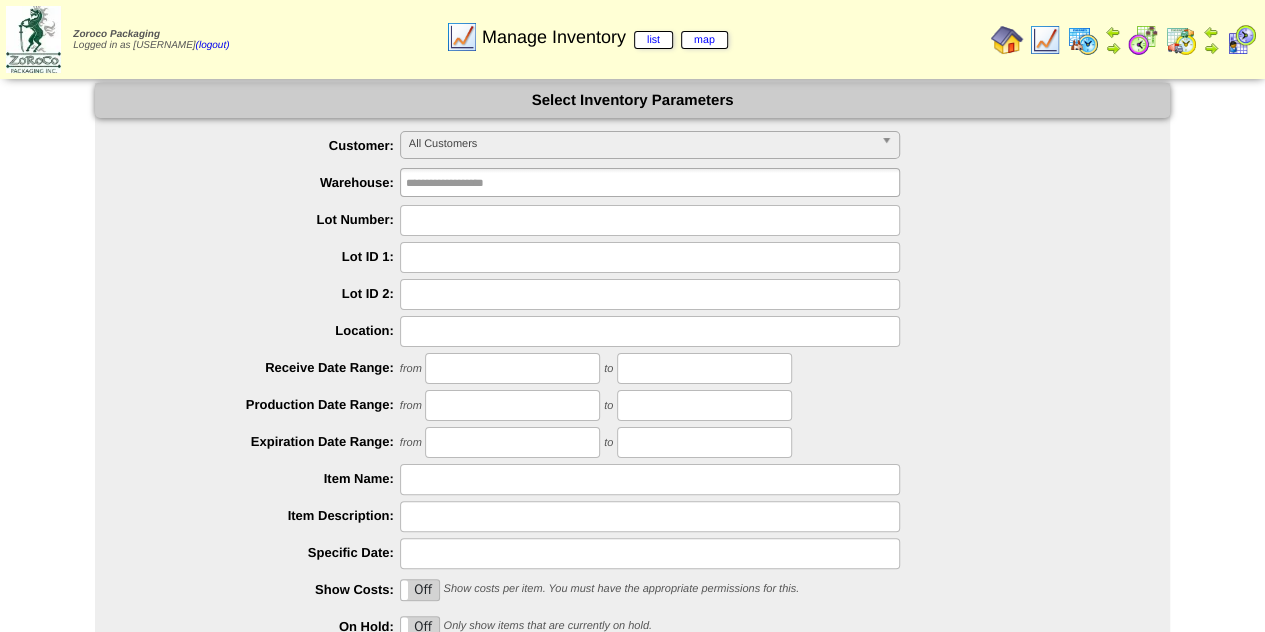 click at bounding box center [1007, 40] 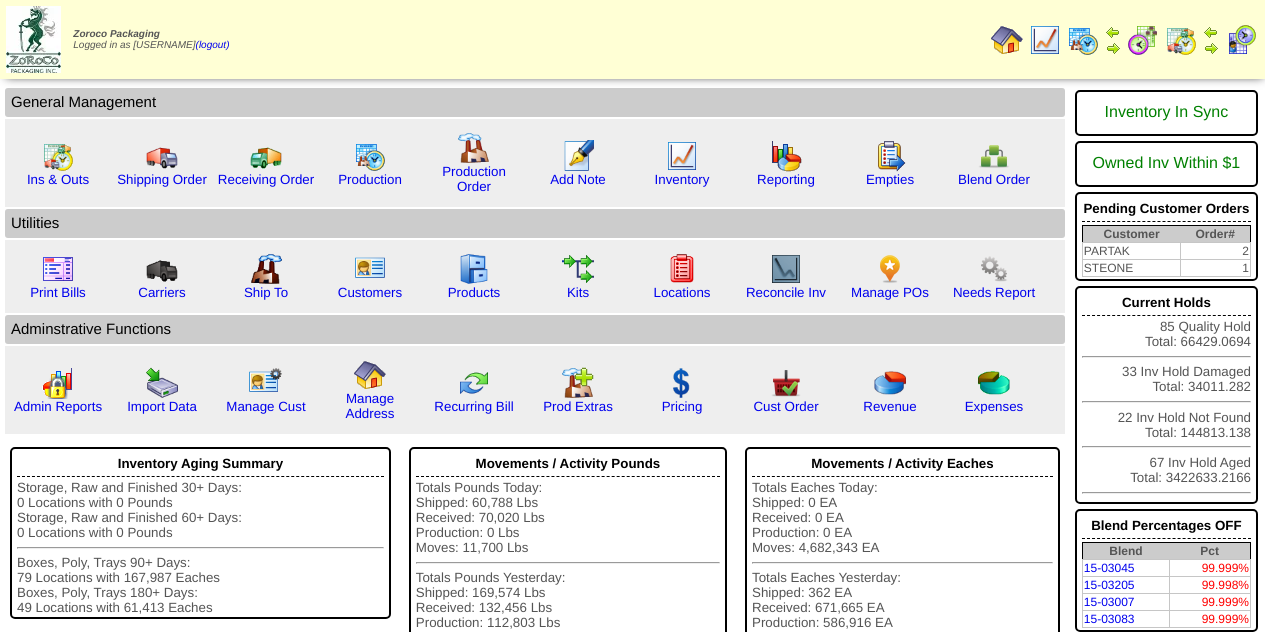 scroll, scrollTop: 0, scrollLeft: 0, axis: both 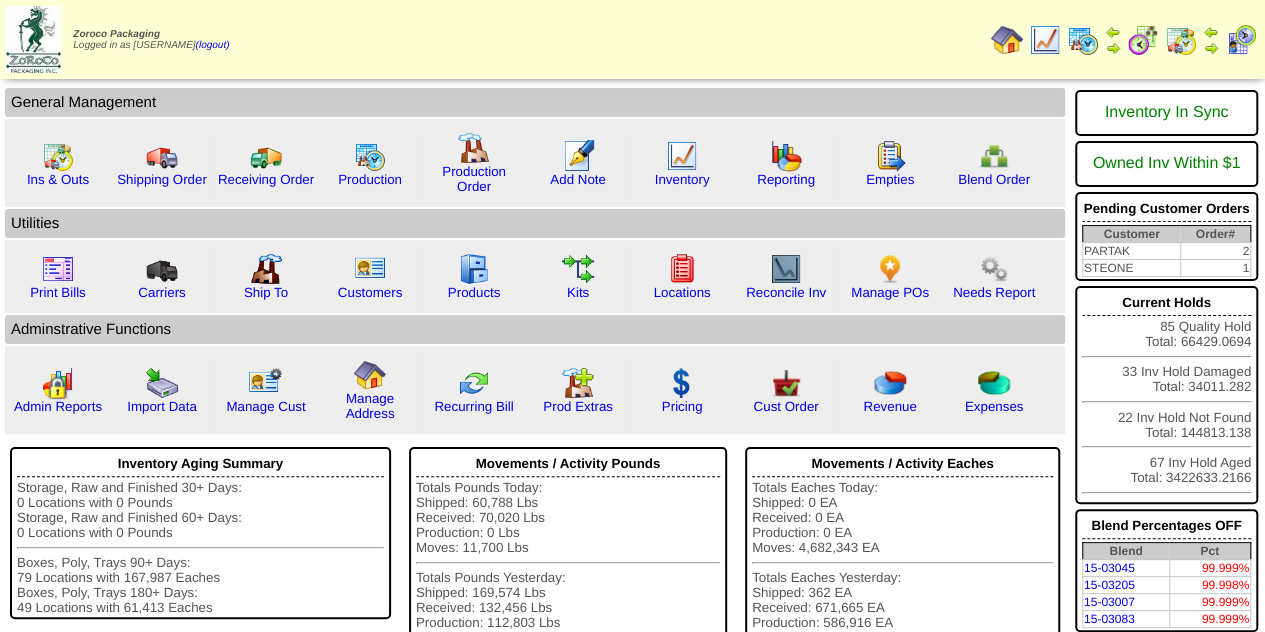 click at bounding box center (1045, 40) 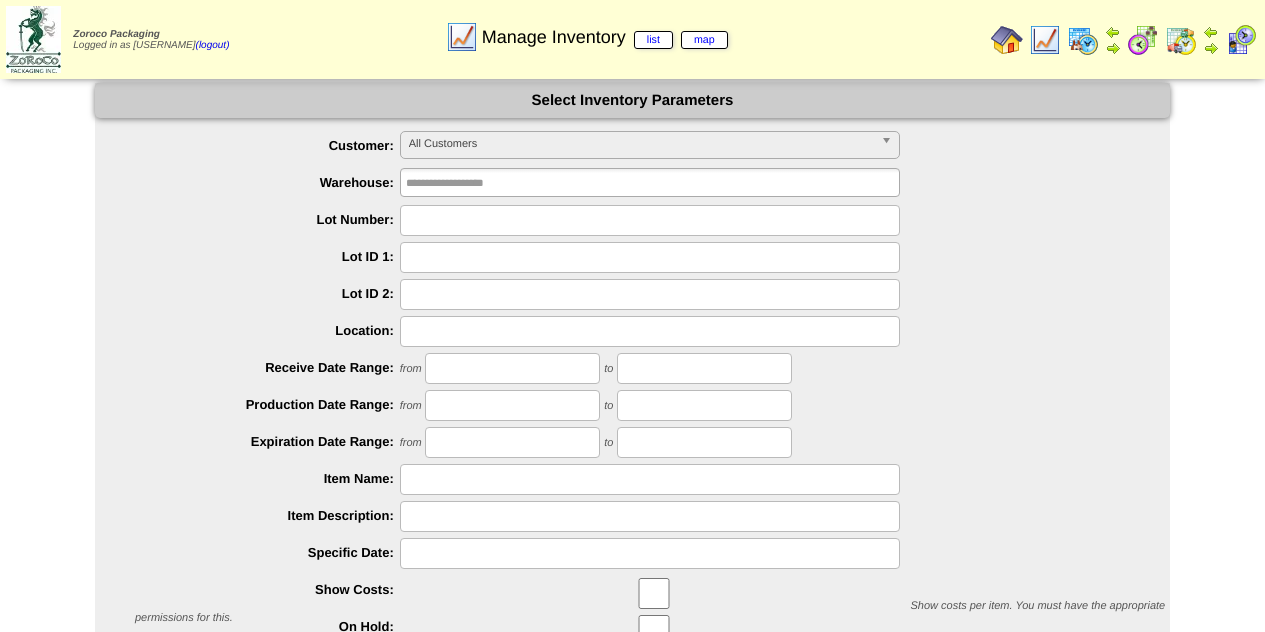 scroll, scrollTop: 0, scrollLeft: 0, axis: both 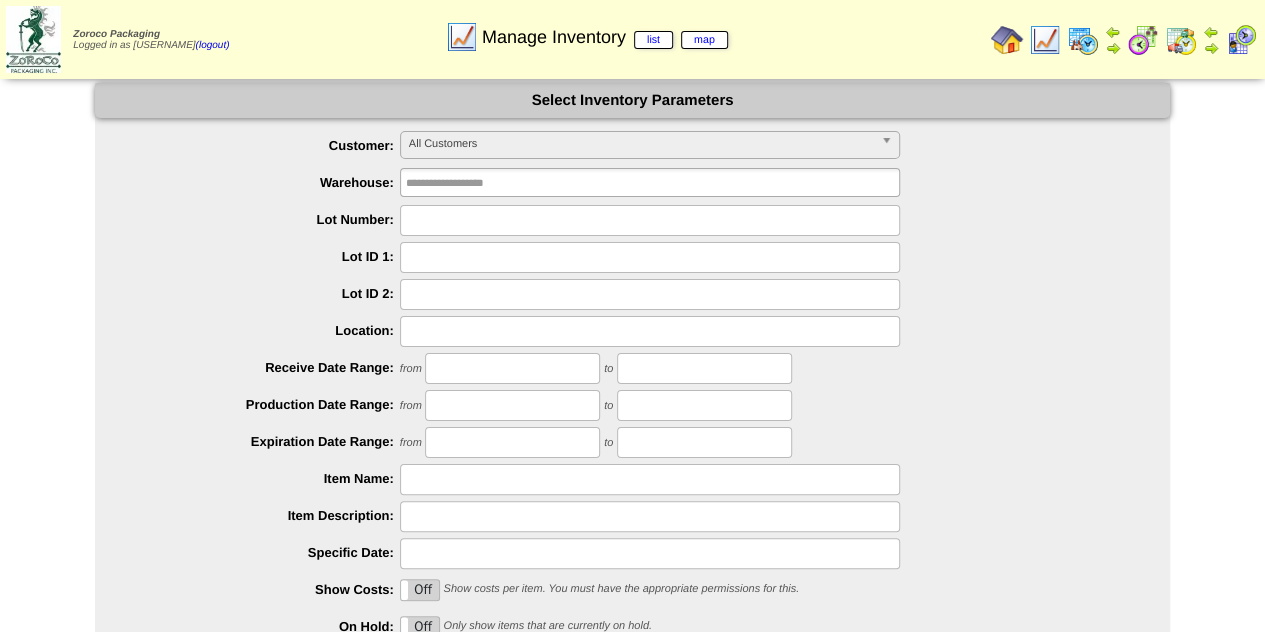 click at bounding box center [1083, 40] 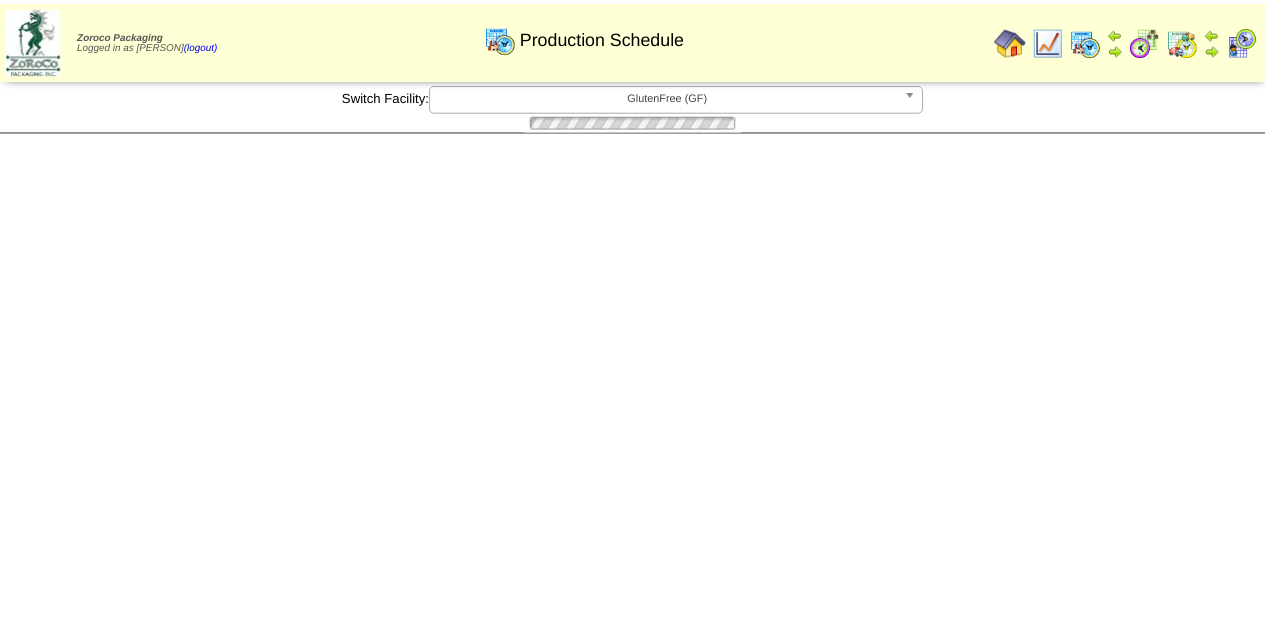 scroll, scrollTop: 0, scrollLeft: 0, axis: both 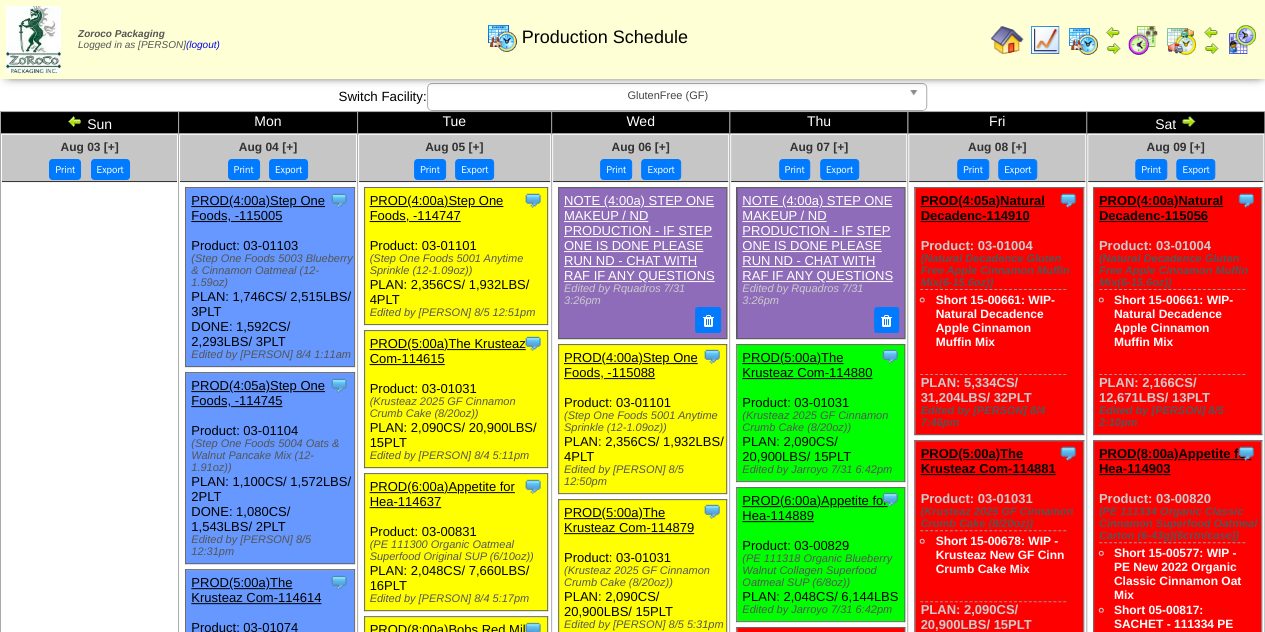 click at bounding box center (1083, 40) 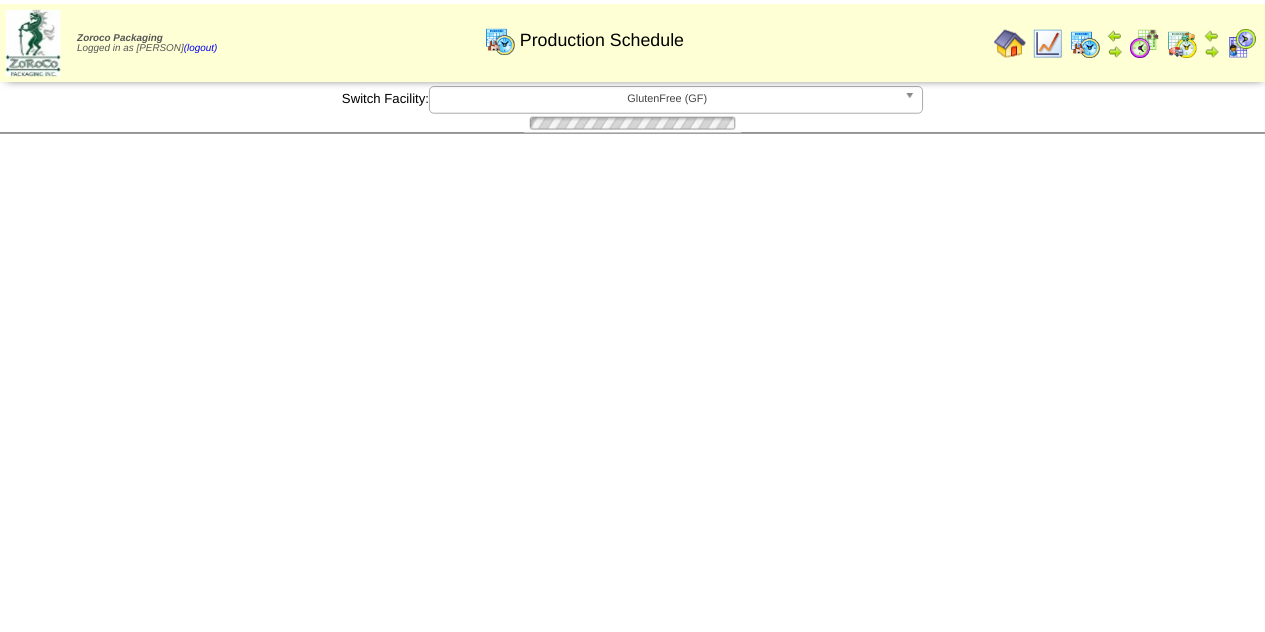 scroll, scrollTop: 0, scrollLeft: 0, axis: both 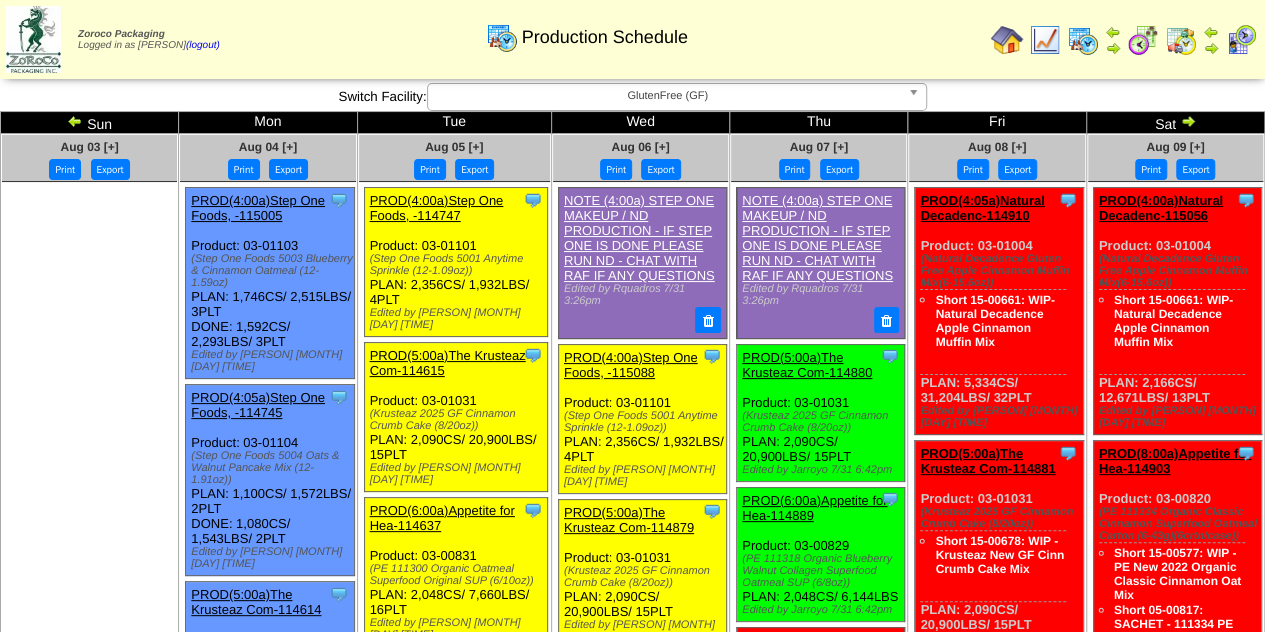 click at bounding box center (1083, 40) 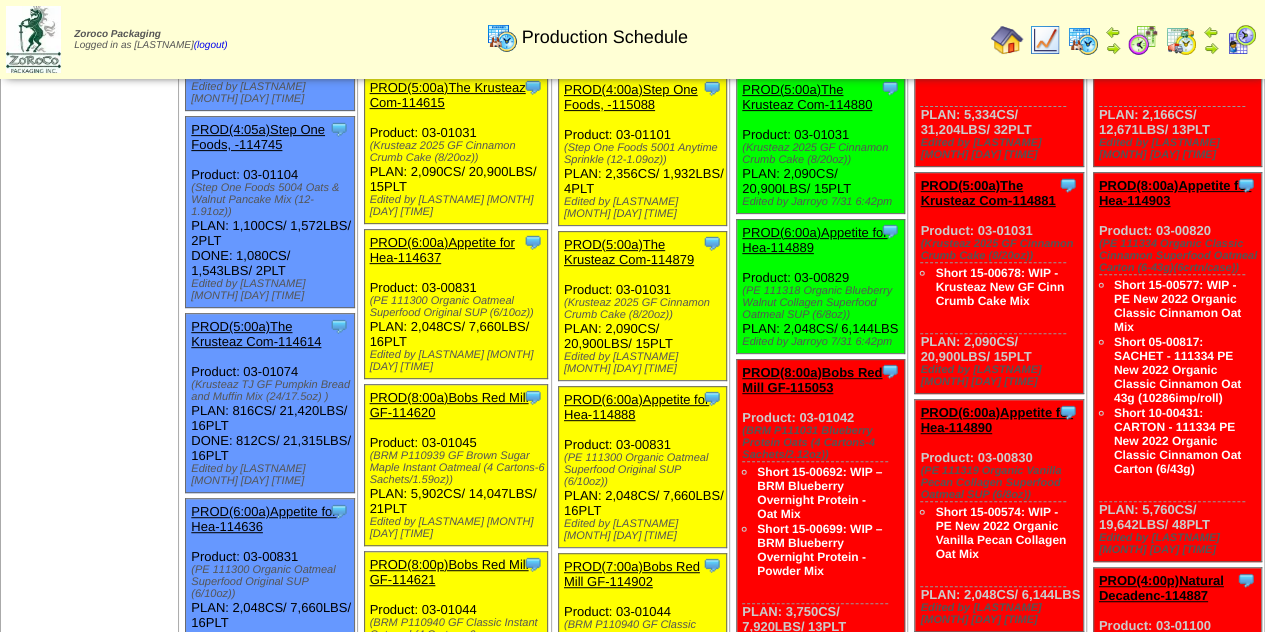 scroll, scrollTop: 300, scrollLeft: 0, axis: vertical 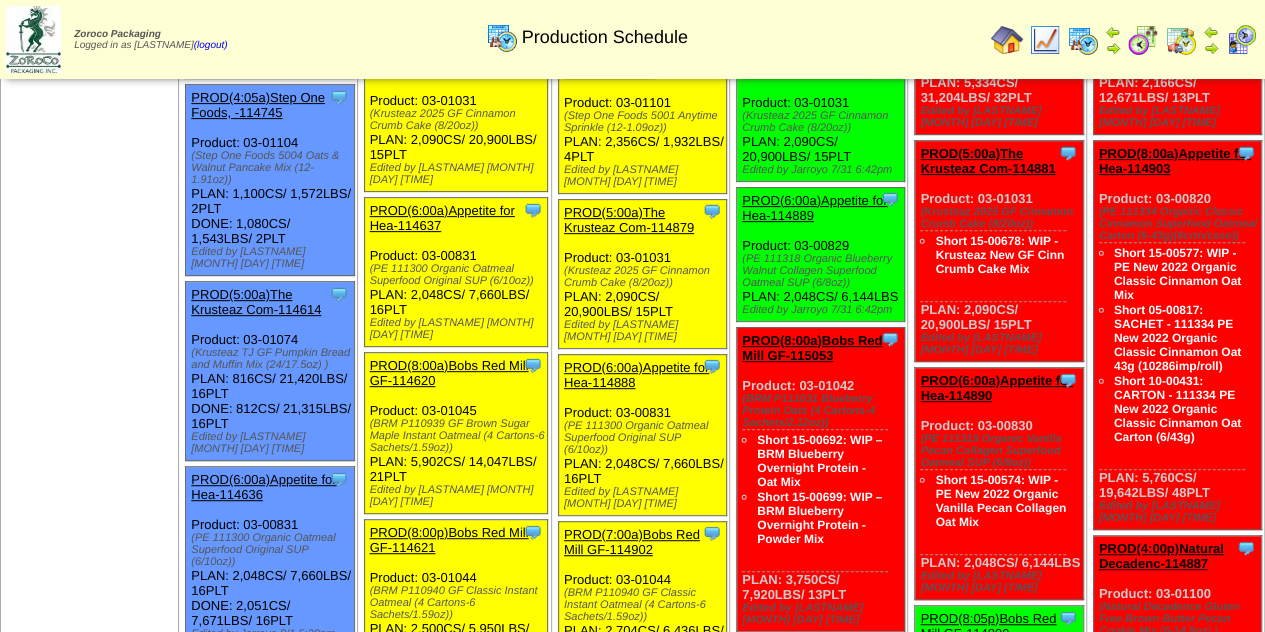 drag, startPoint x: 447, startPoint y: 425, endPoint x: 366, endPoint y: 398, distance: 85.3815 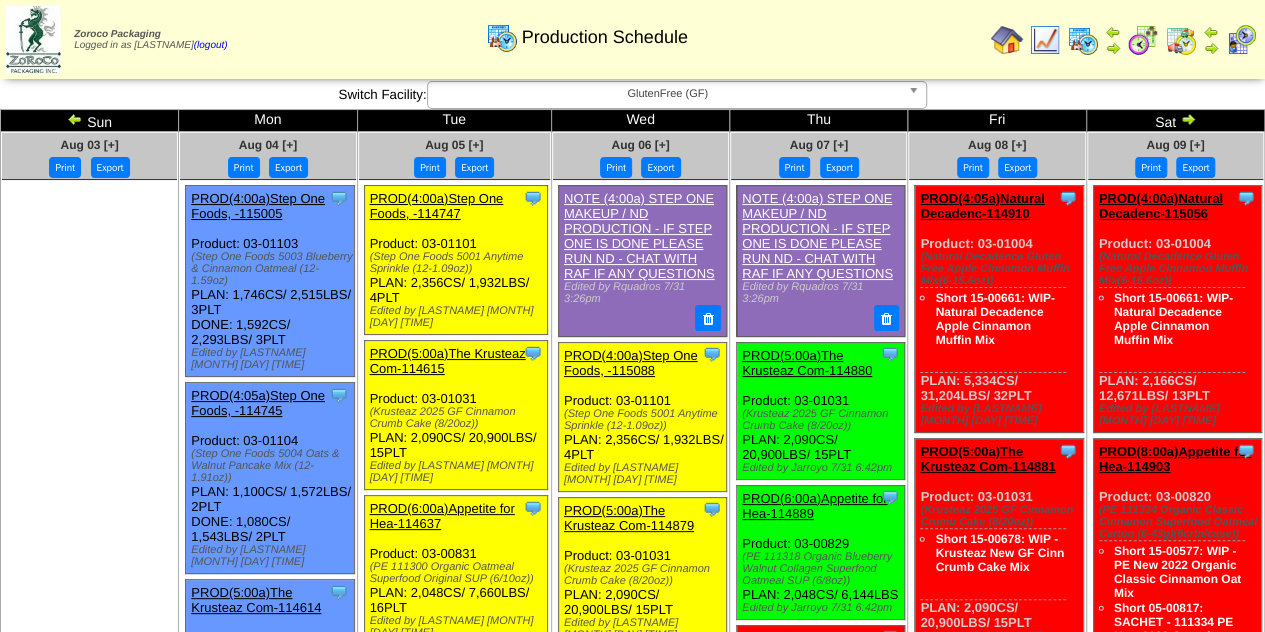 scroll, scrollTop: 0, scrollLeft: 0, axis: both 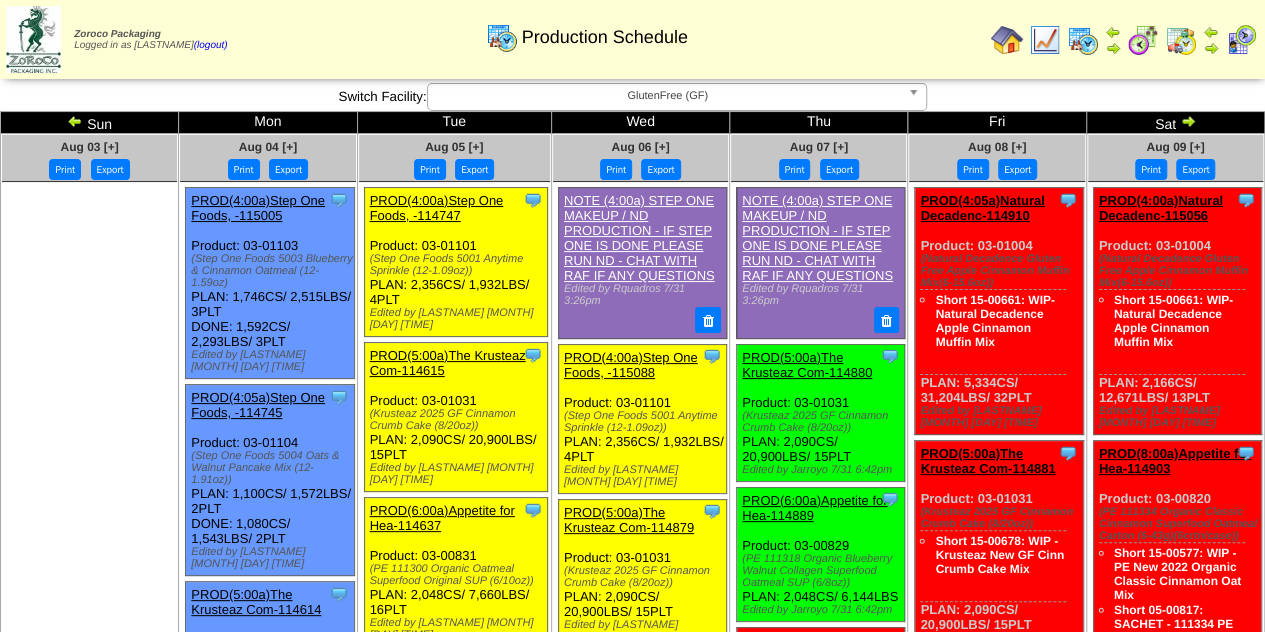 click at bounding box center [1045, 40] 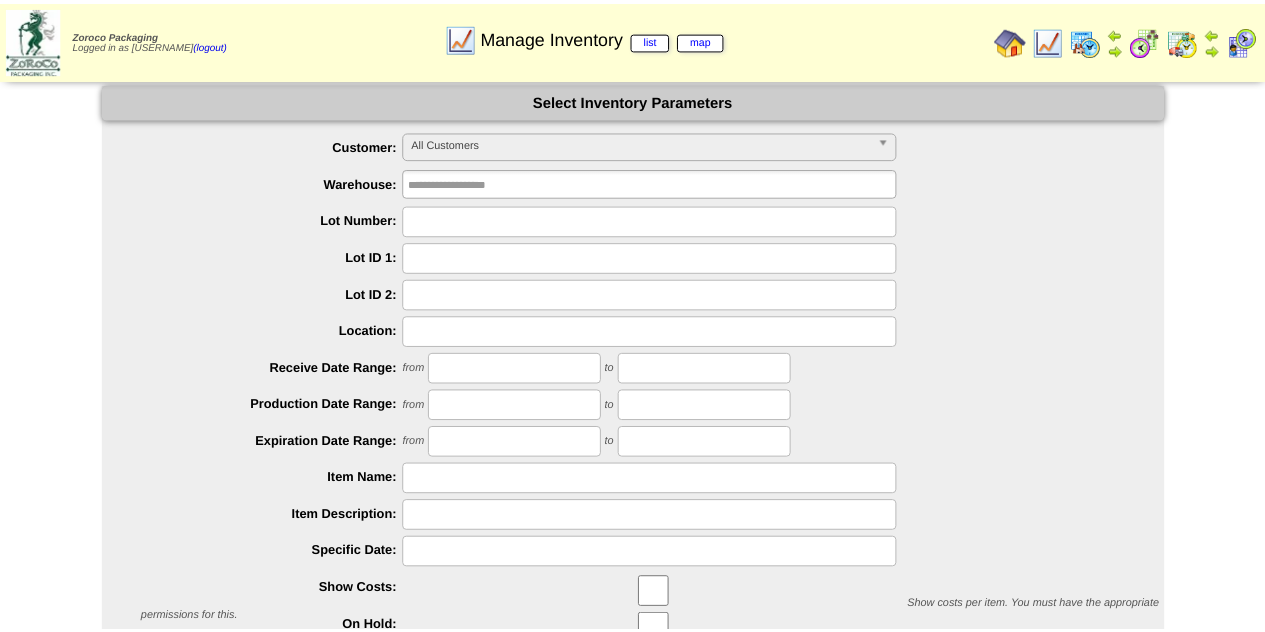 scroll, scrollTop: 0, scrollLeft: 0, axis: both 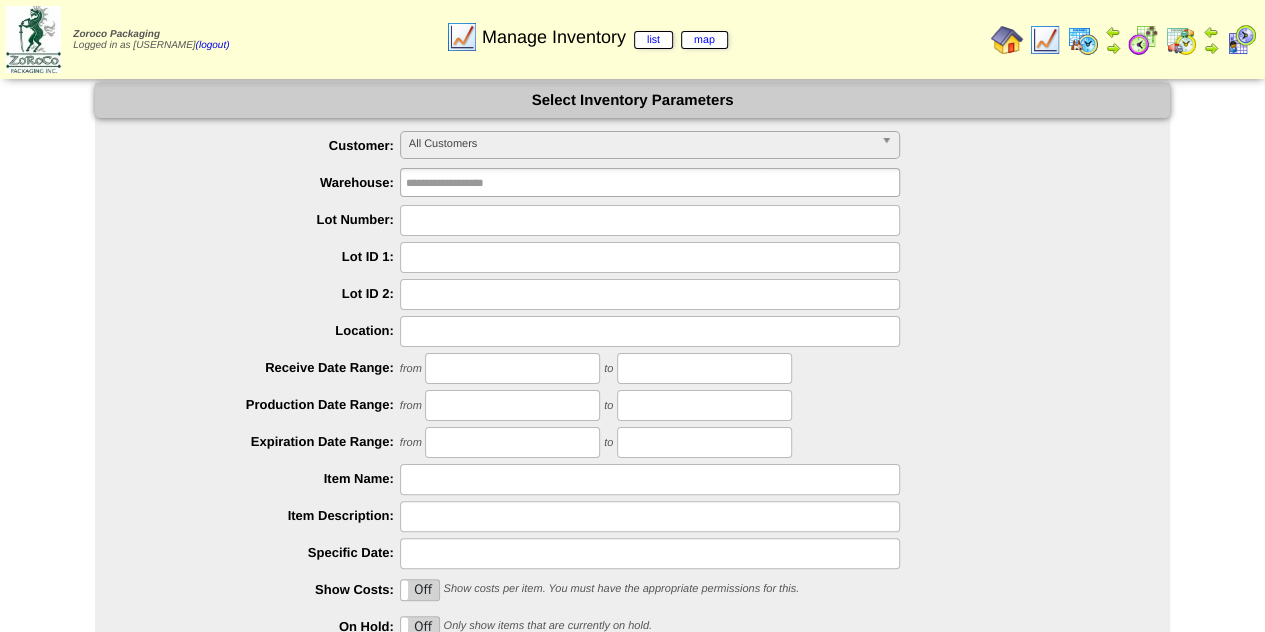 type 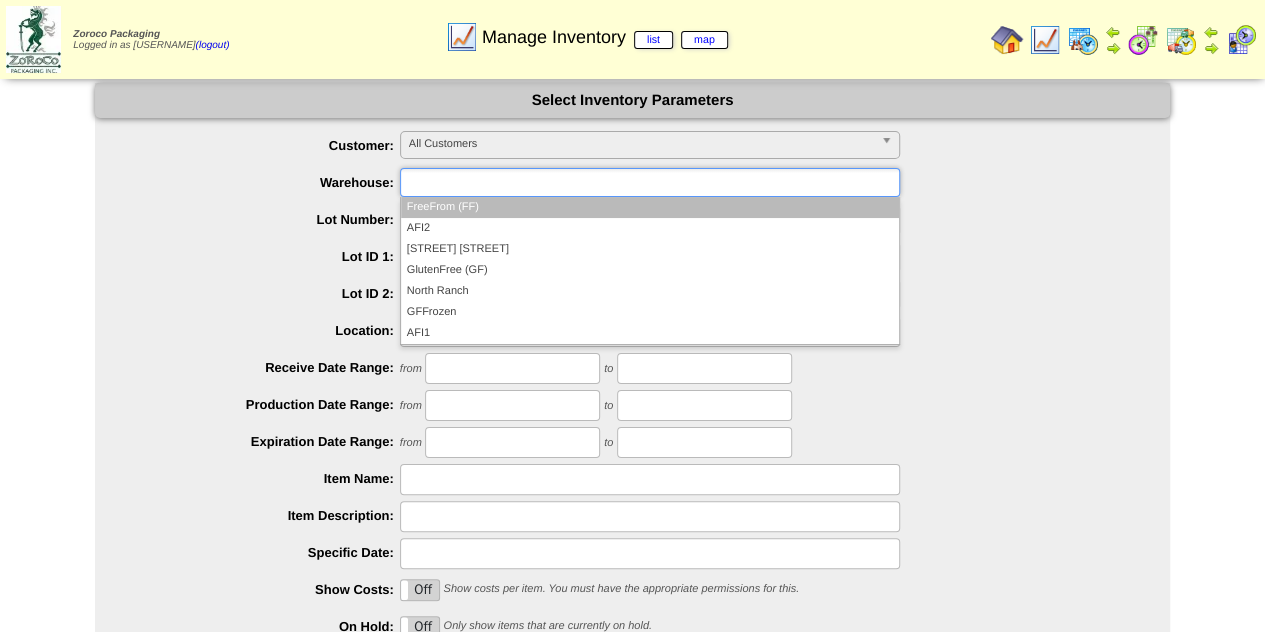 click at bounding box center [650, 182] 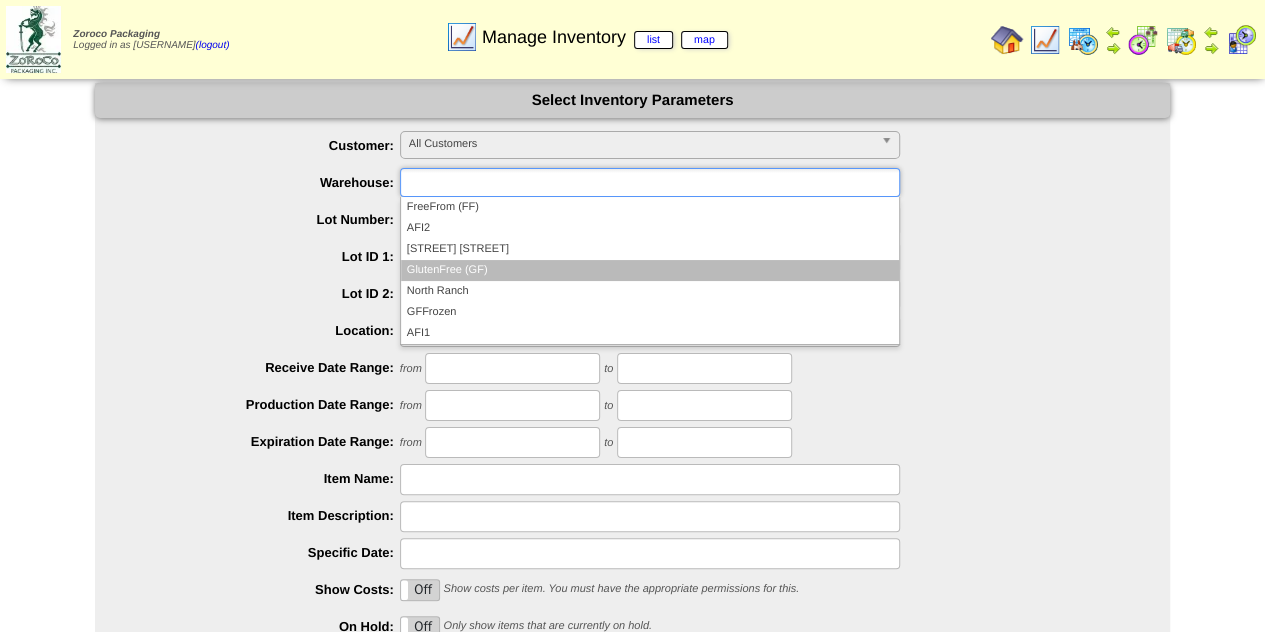 click on "GlutenFree (GF)" at bounding box center (650, 270) 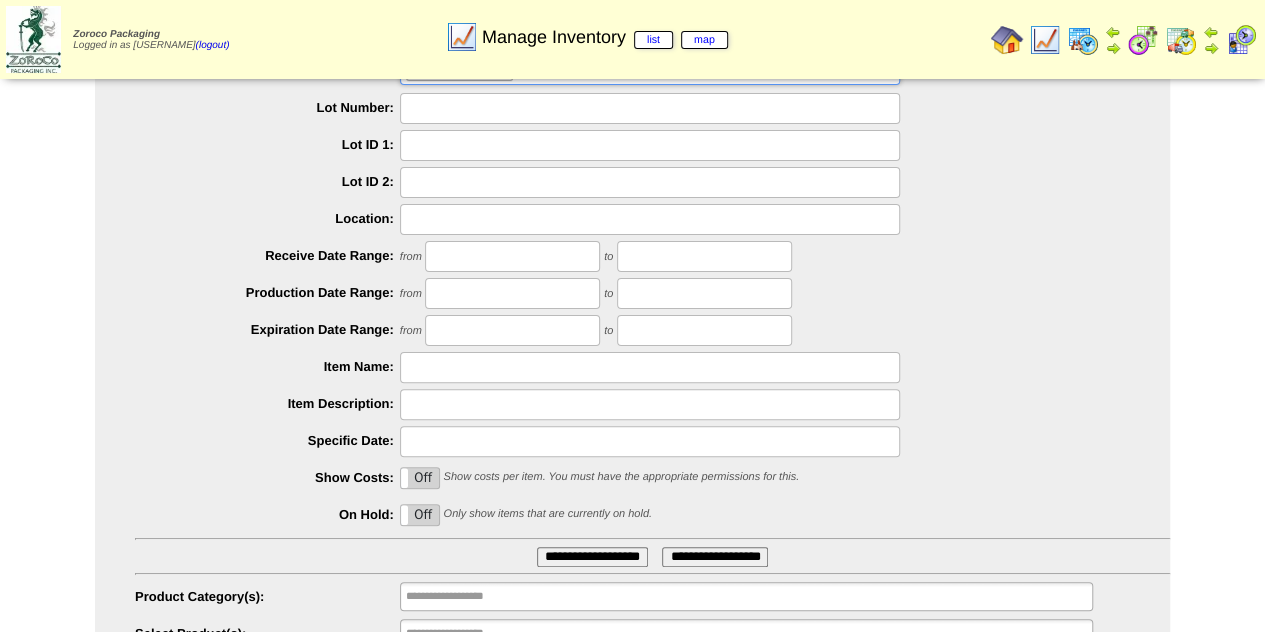 scroll, scrollTop: 202, scrollLeft: 0, axis: vertical 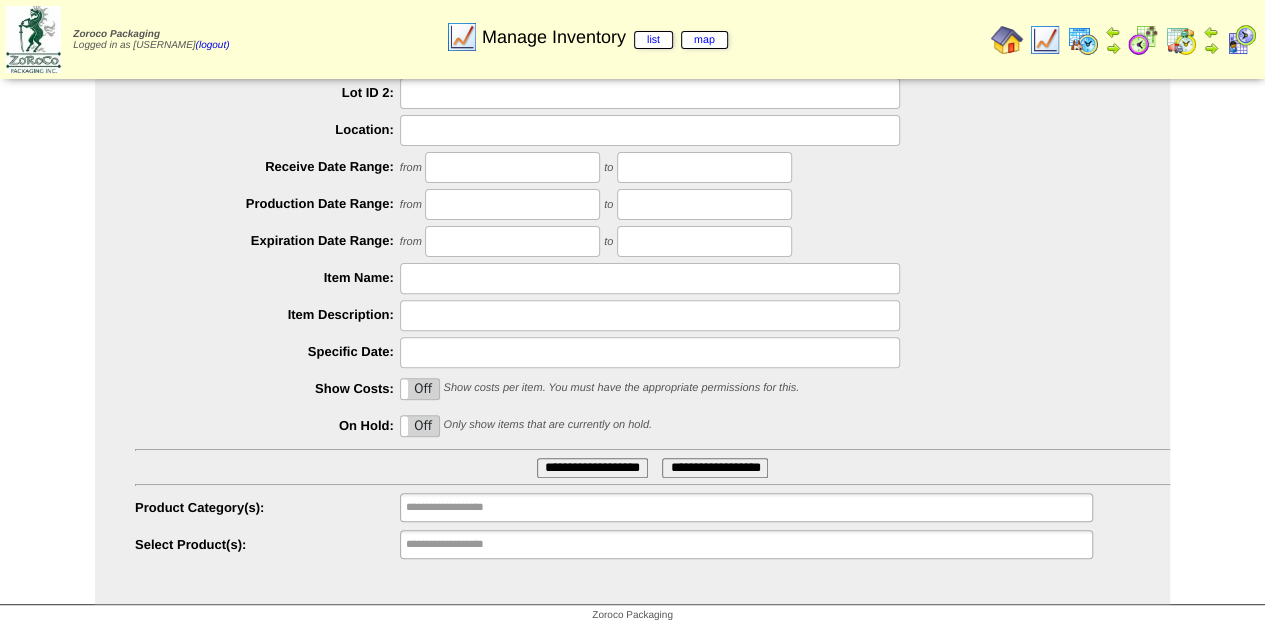 type 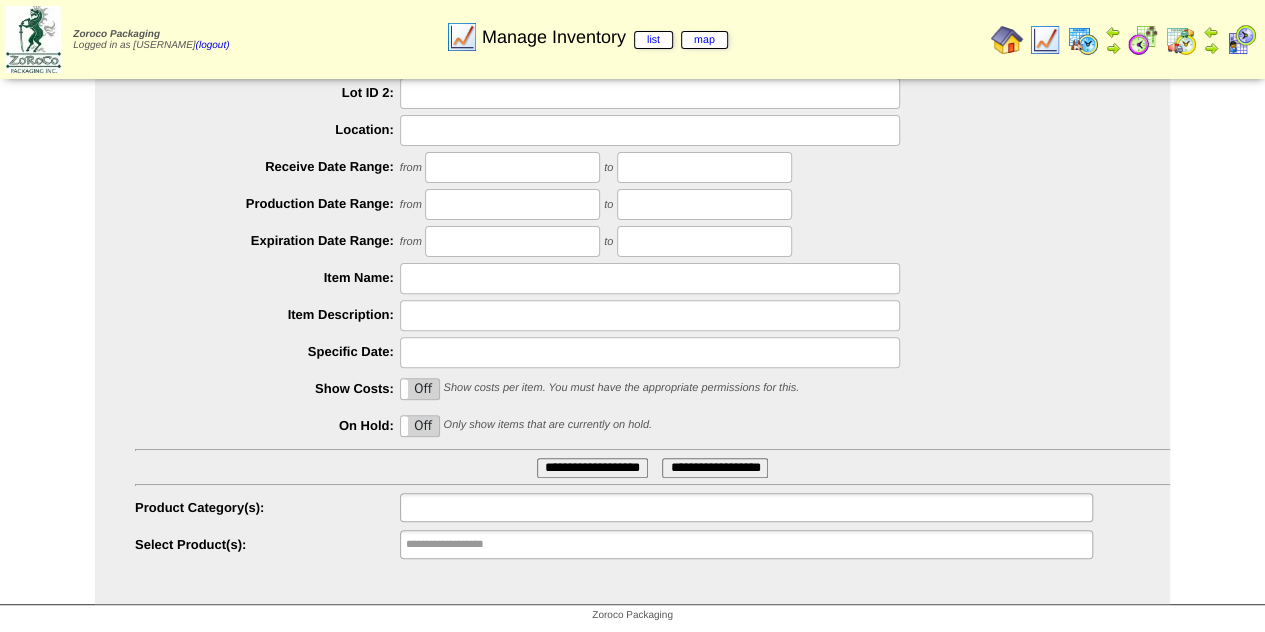 click at bounding box center [470, 507] 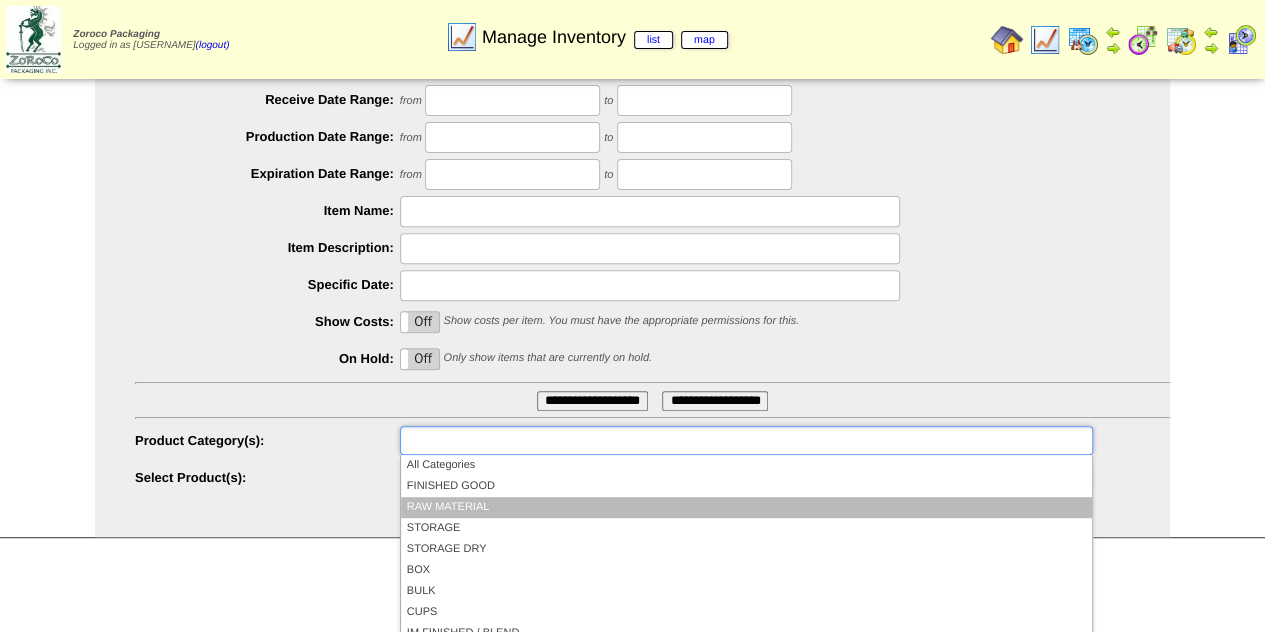 scroll, scrollTop: 331, scrollLeft: 0, axis: vertical 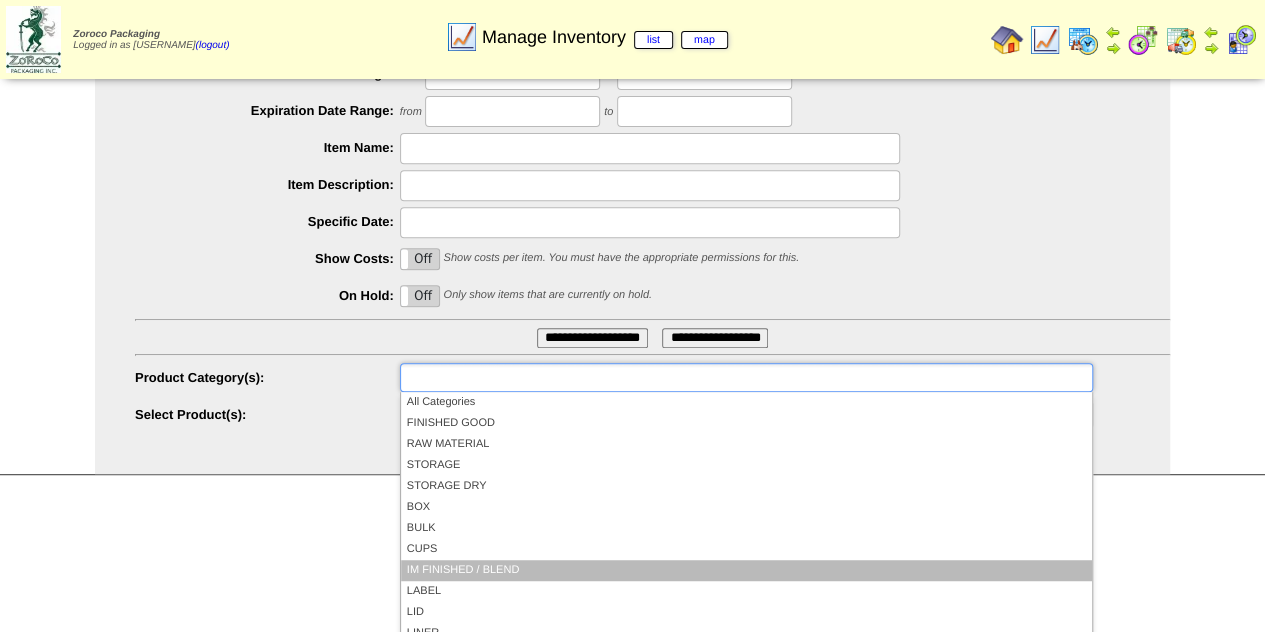 click on "IM FINISHED / BLEND" at bounding box center [746, 570] 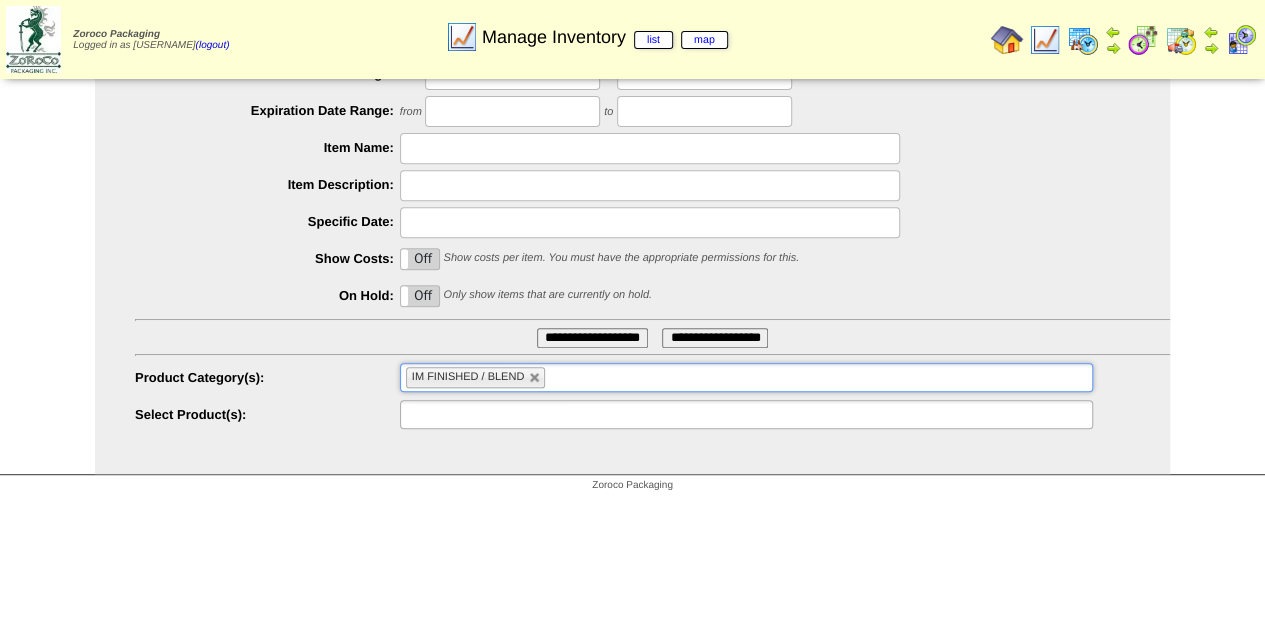 click at bounding box center [746, 414] 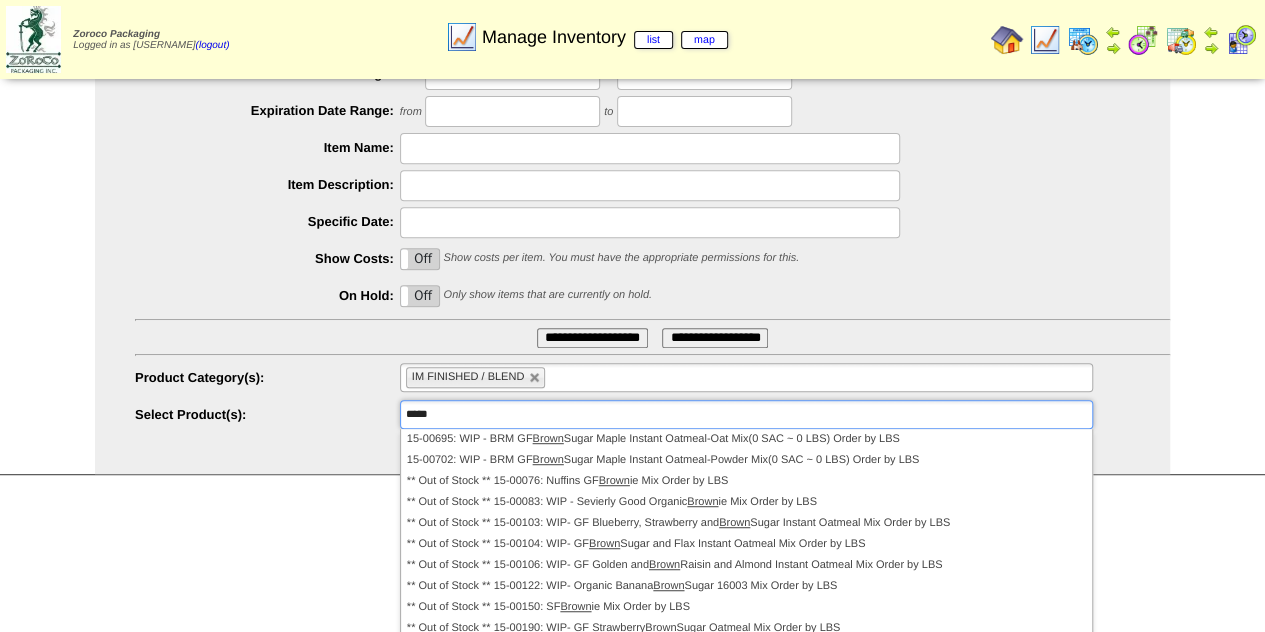 click on "*****" at bounding box center (746, 414) 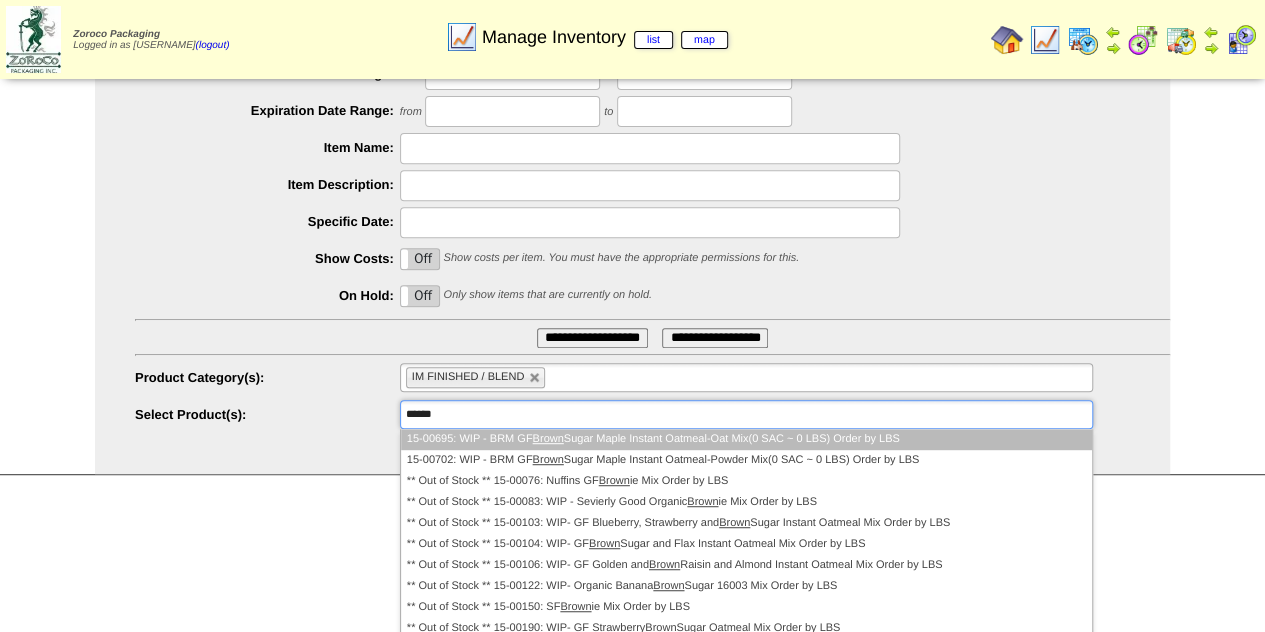 paste on "**********" 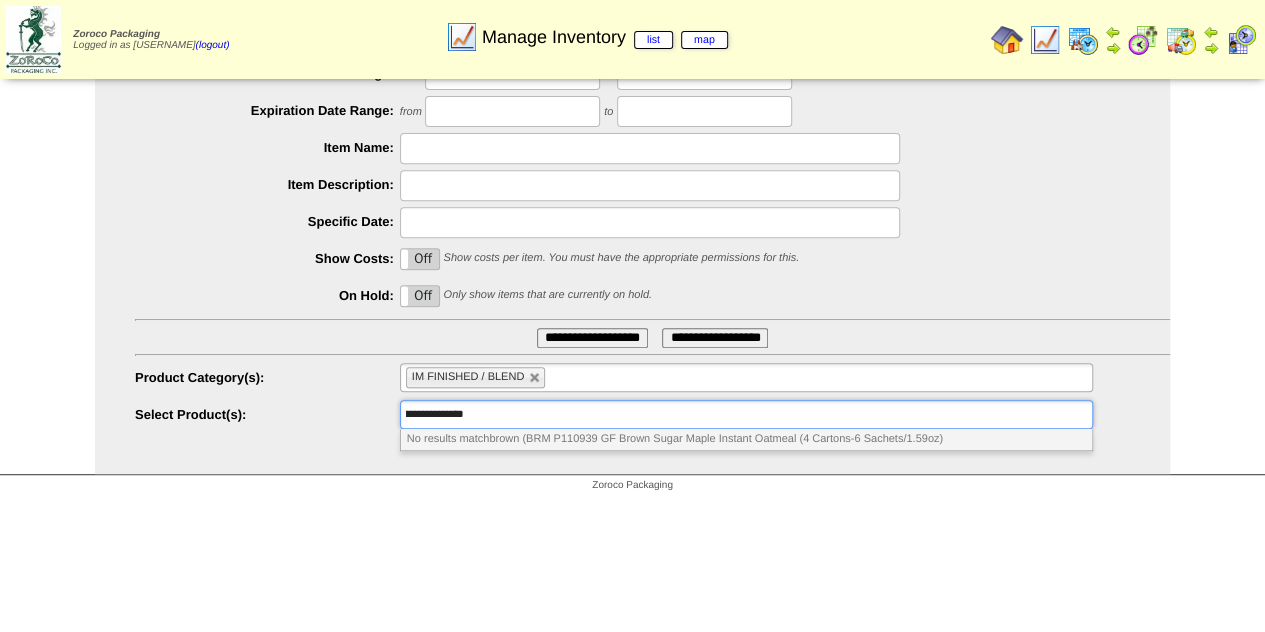 scroll, scrollTop: 0, scrollLeft: 0, axis: both 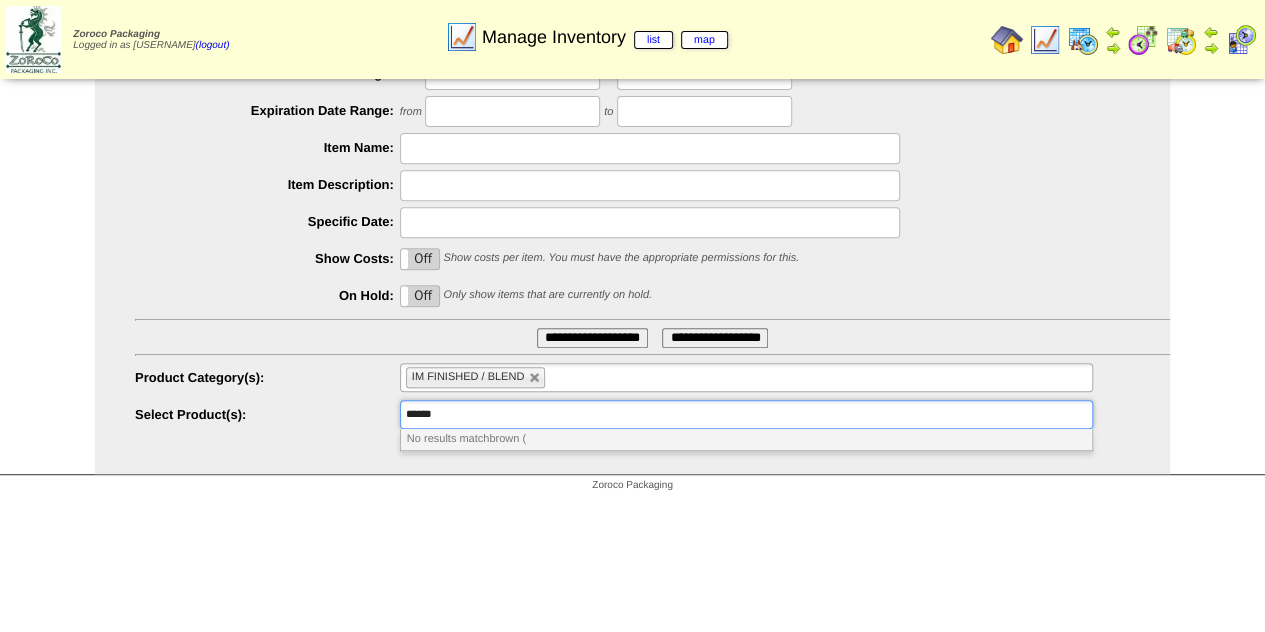 type on "*****" 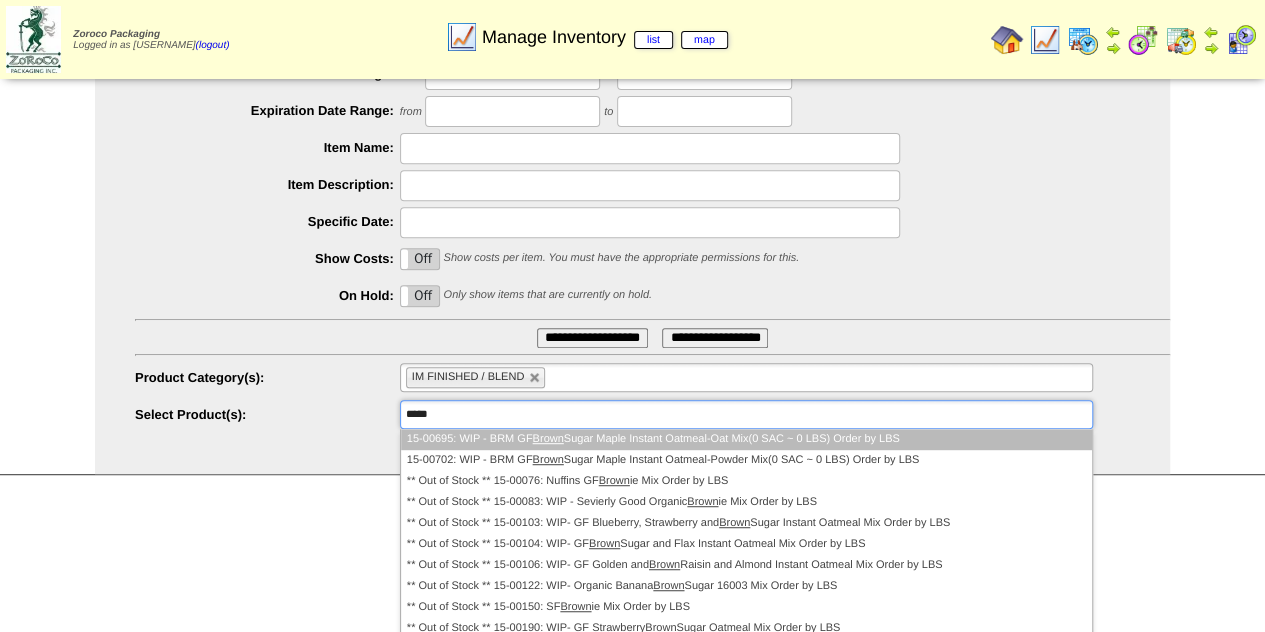 click on "15-00695: WIP - BRM GF  Brown  Sugar Maple Instant Oatmeal-Oat Mix(0 SAC ~ 0 LBS) Order by LBS" at bounding box center [746, 439] 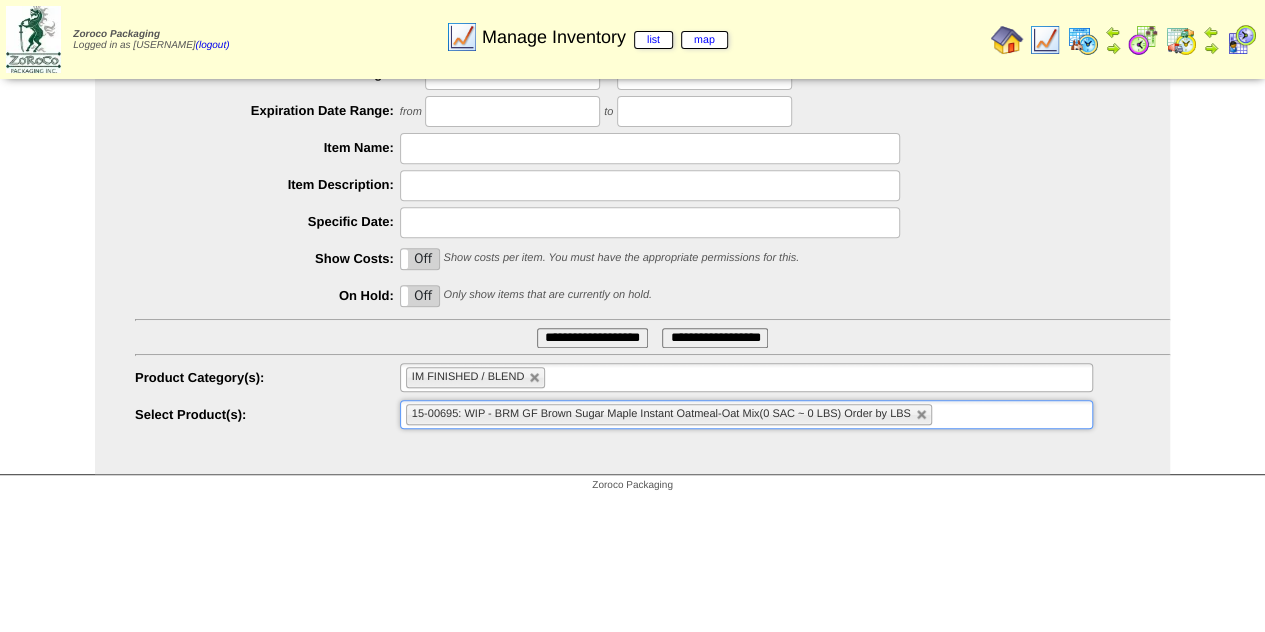 click on "**********" at bounding box center [592, 338] 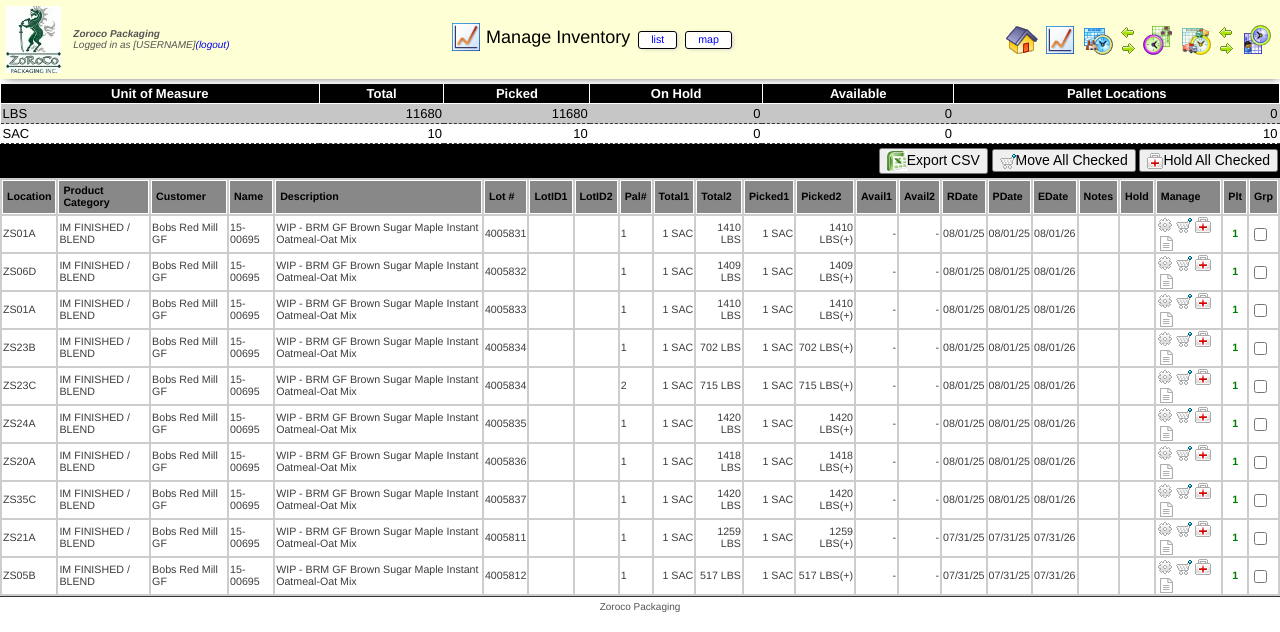 scroll, scrollTop: 0, scrollLeft: 0, axis: both 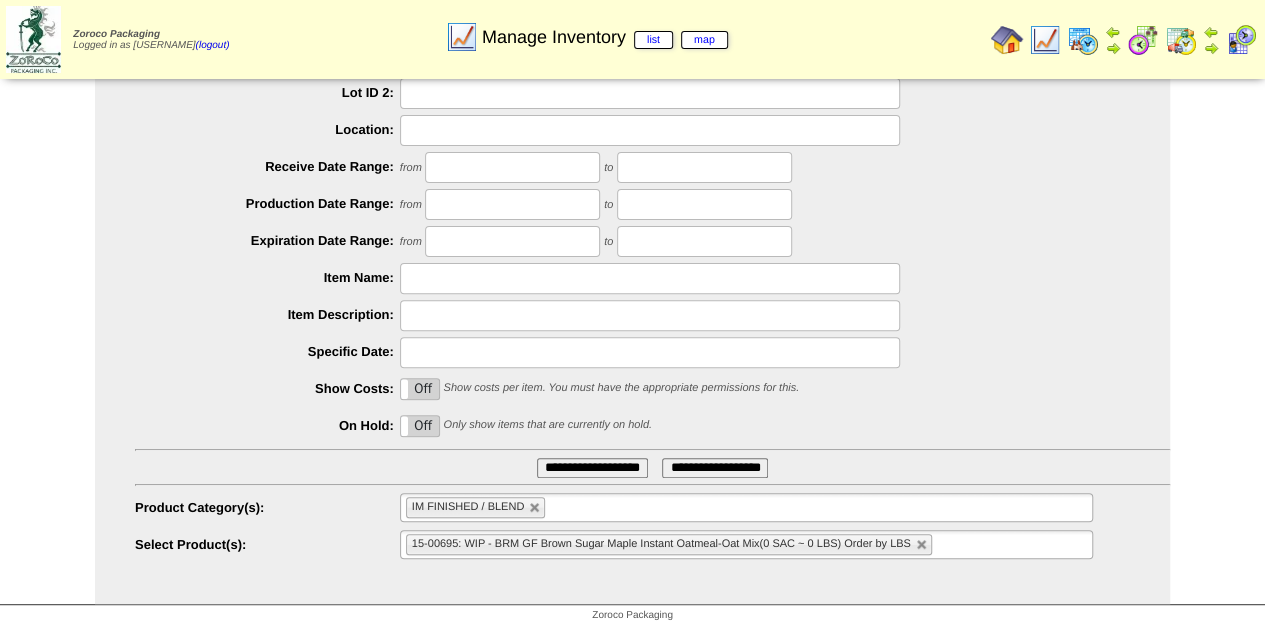 click on "15-00695: WIP - BRM GF Brown Sugar Maple Instant Oatmeal-Oat Mix(0 SAC ~ 0 LBS) Order by LBS" at bounding box center [661, 544] 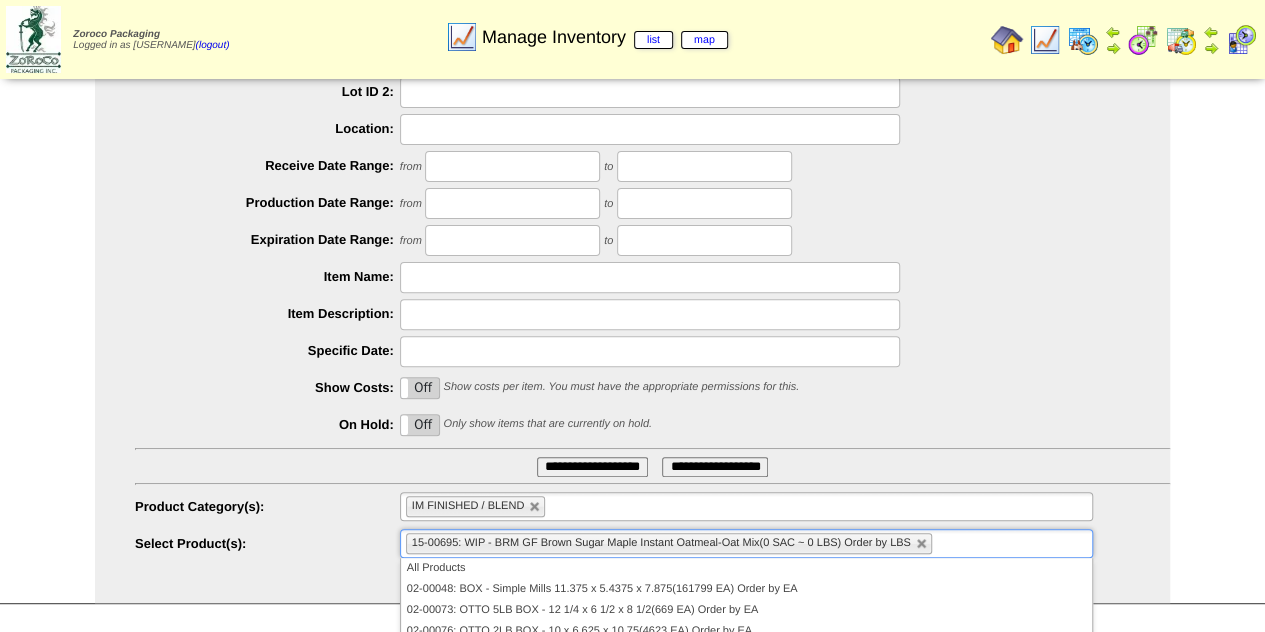 click on "15-00695: WIP - BRM GF Brown Sugar Maple Instant Oatmeal-Oat Mix(0 SAC ~ 0 LBS) Order by LBS" at bounding box center (669, 543) 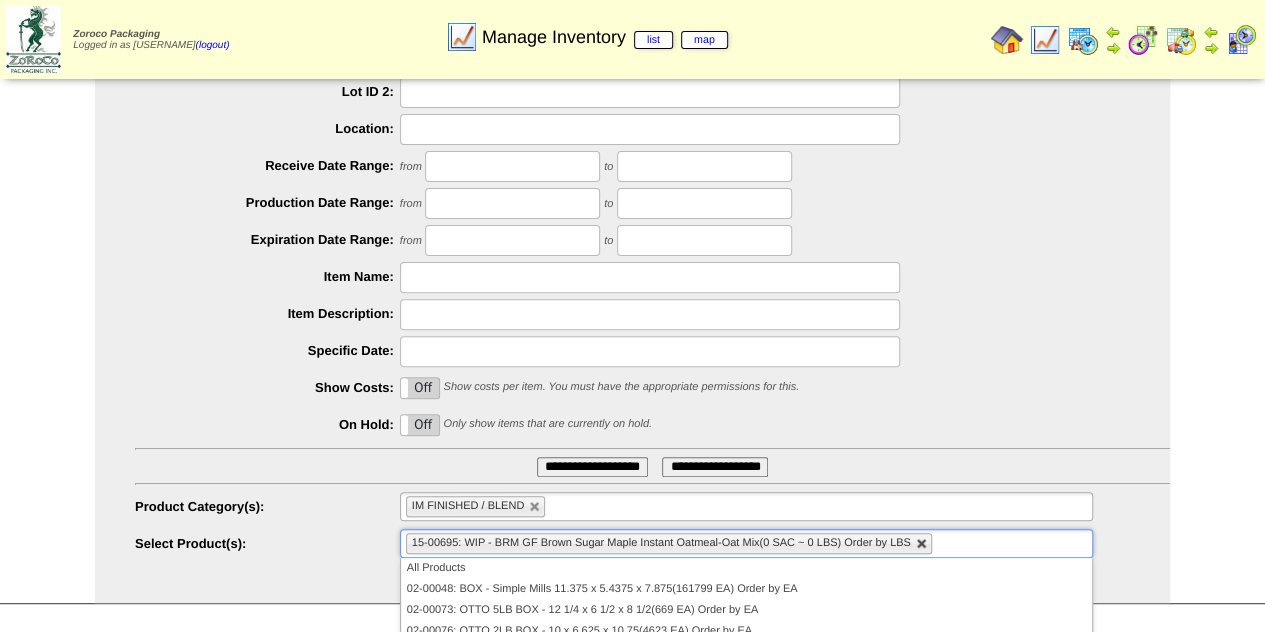 click at bounding box center (922, 544) 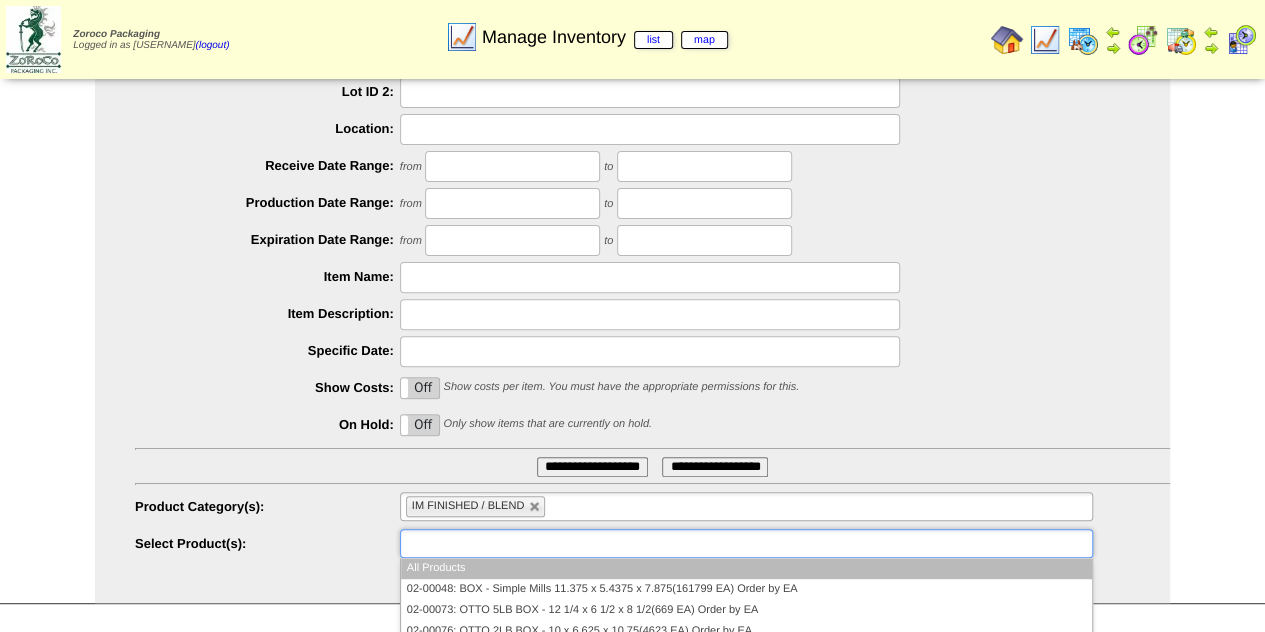 click at bounding box center (746, 543) 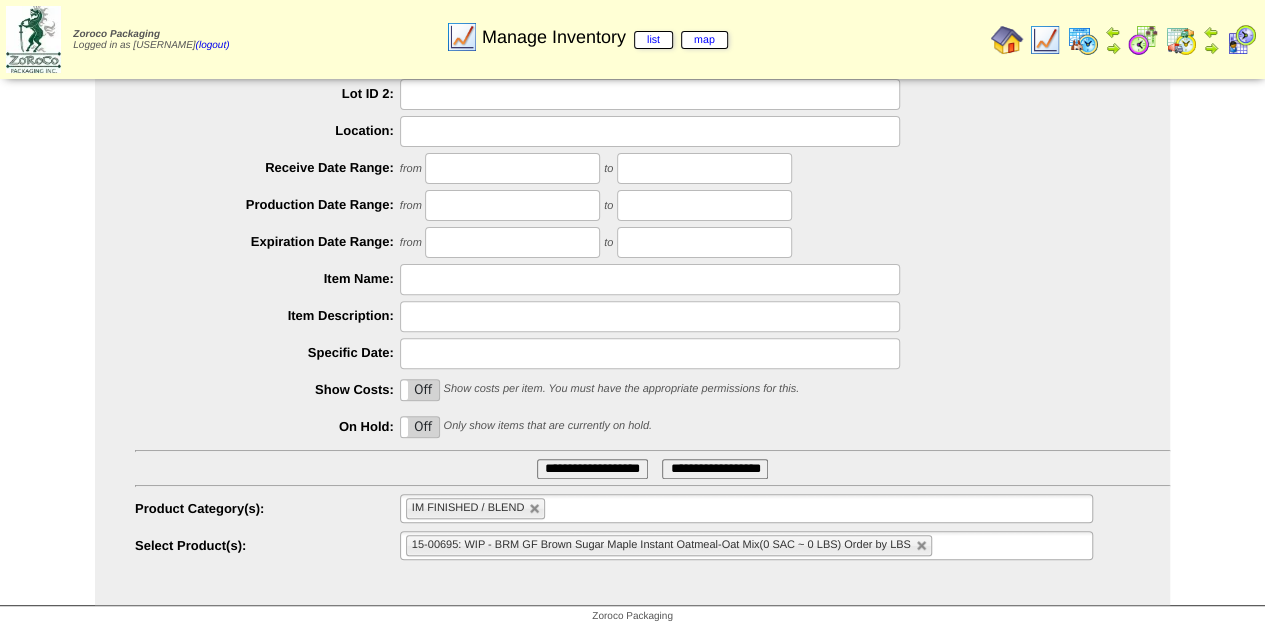 scroll, scrollTop: 202, scrollLeft: 0, axis: vertical 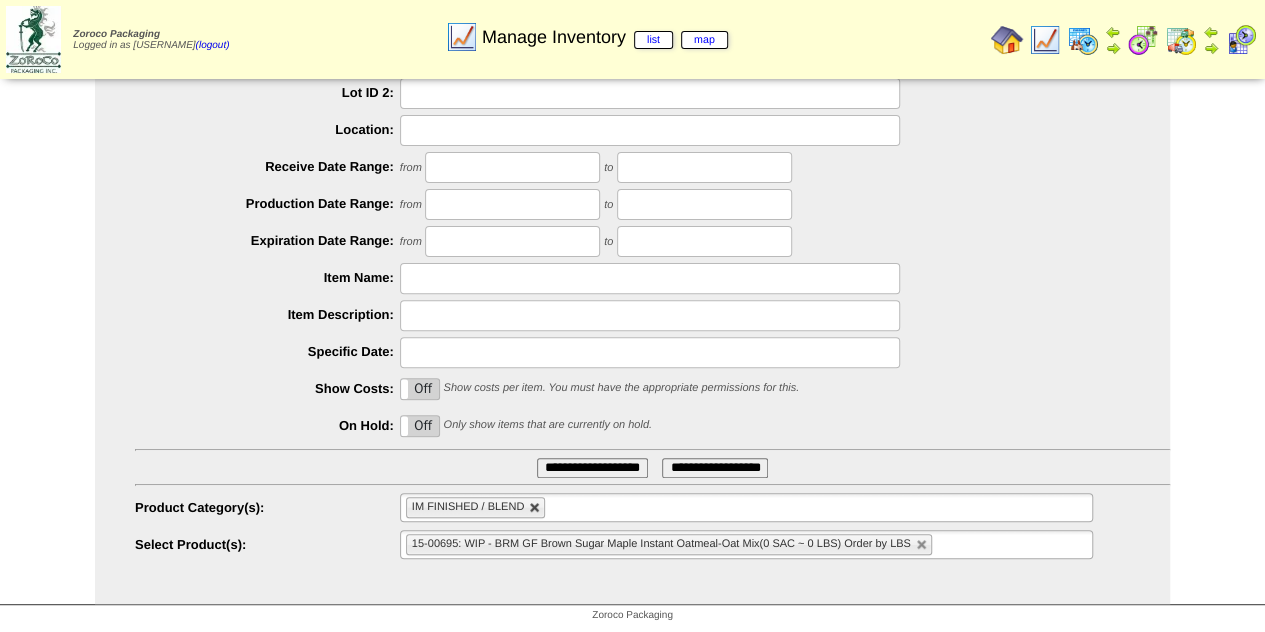 click at bounding box center [535, 508] 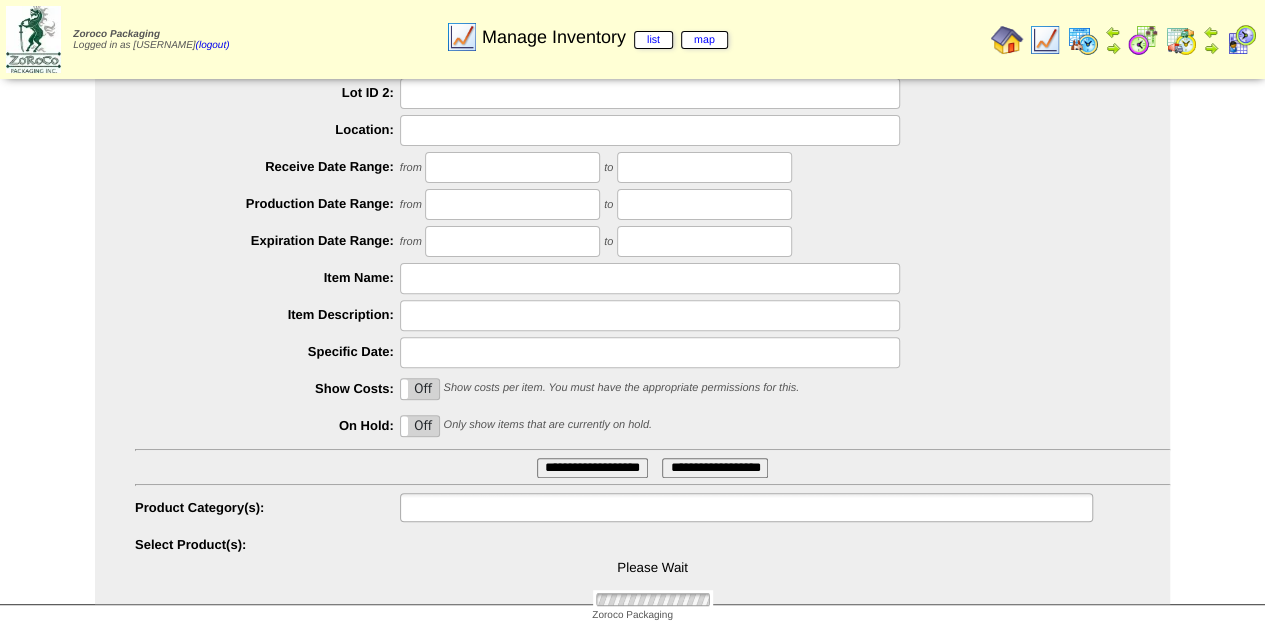 type on "**********" 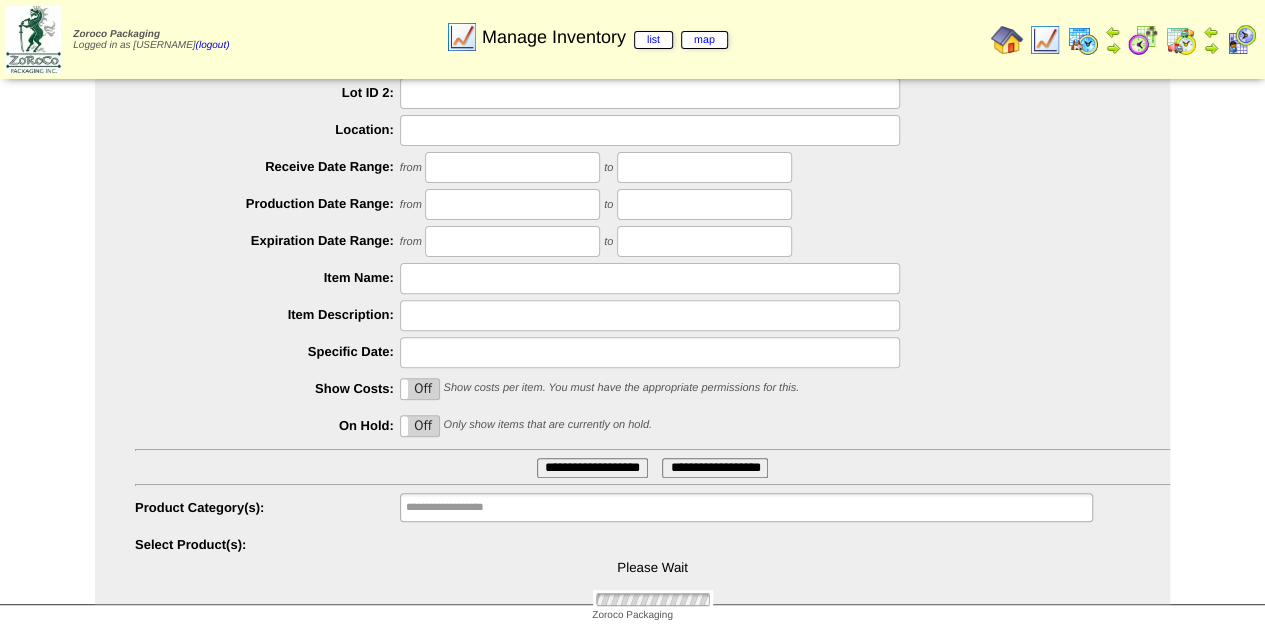 type 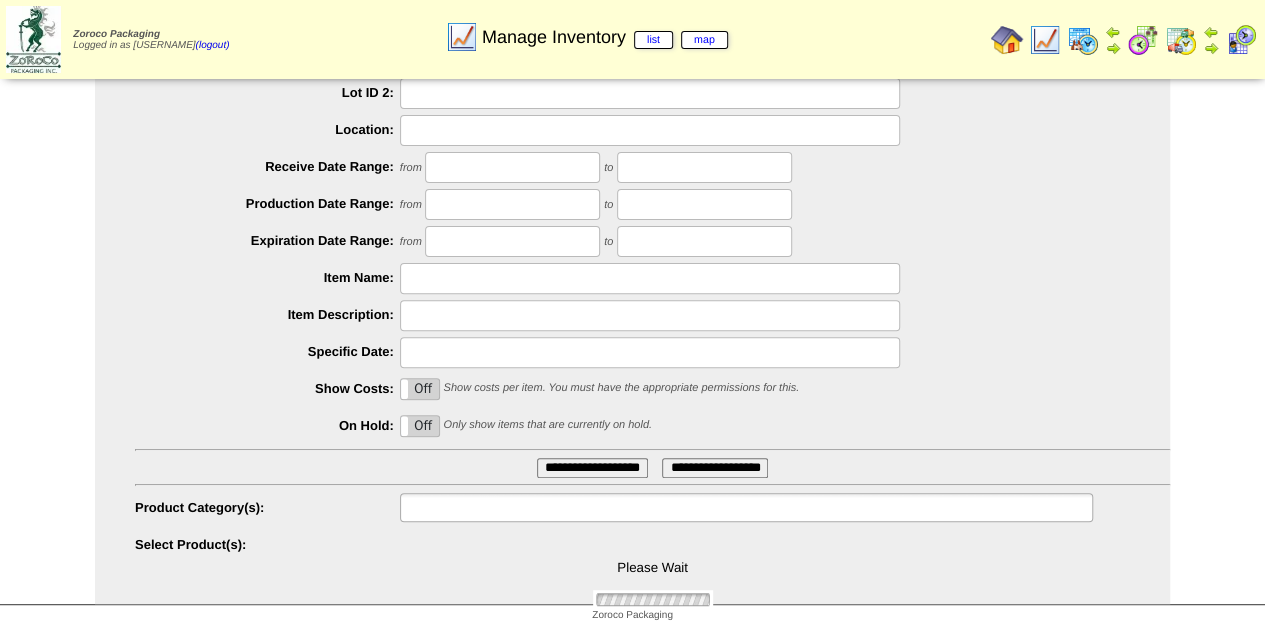 click at bounding box center [746, 507] 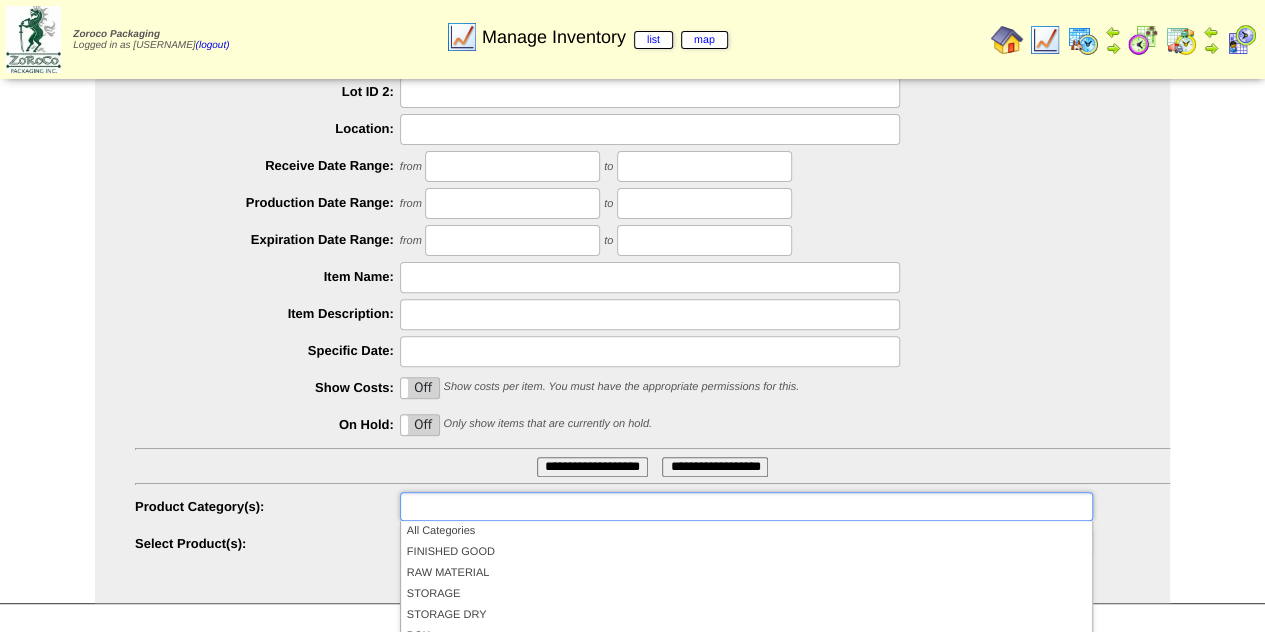 scroll, scrollTop: 331, scrollLeft: 0, axis: vertical 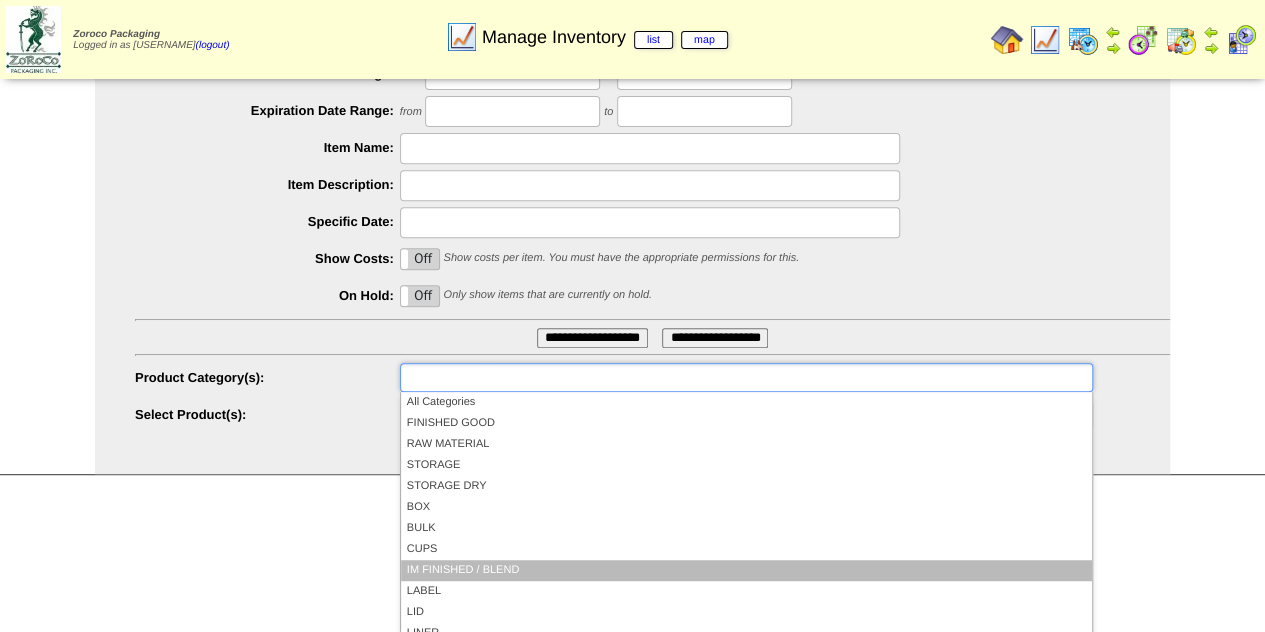 click on "IM FINISHED / BLEND" at bounding box center (746, 570) 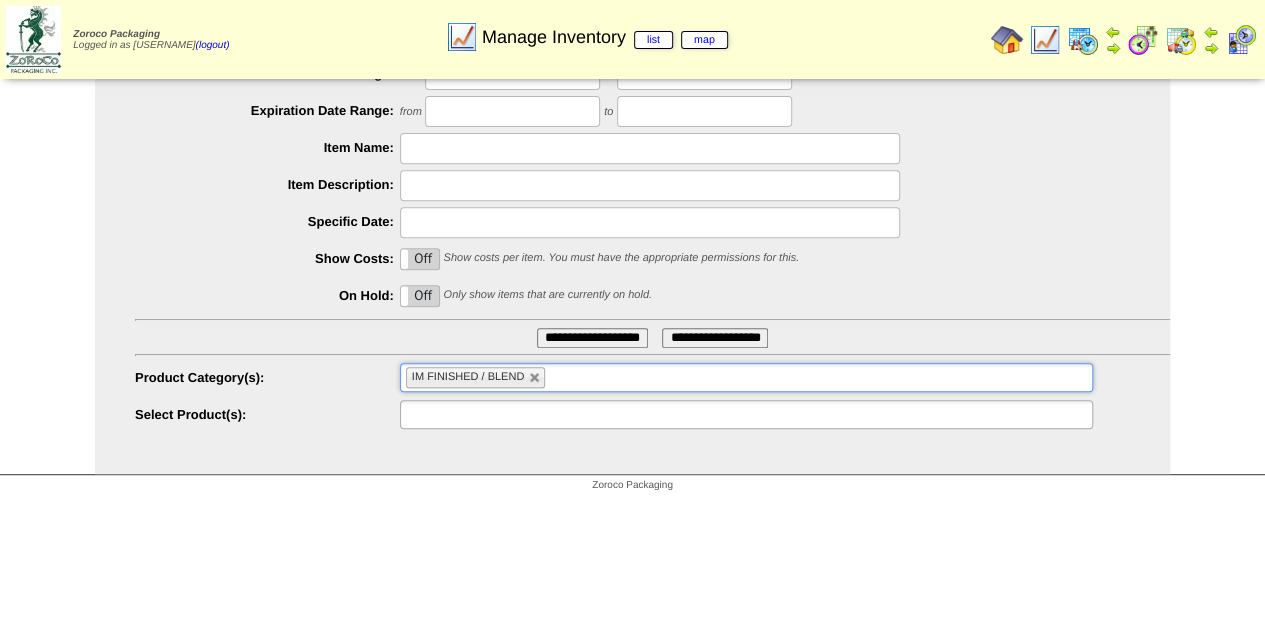 click at bounding box center (746, 414) 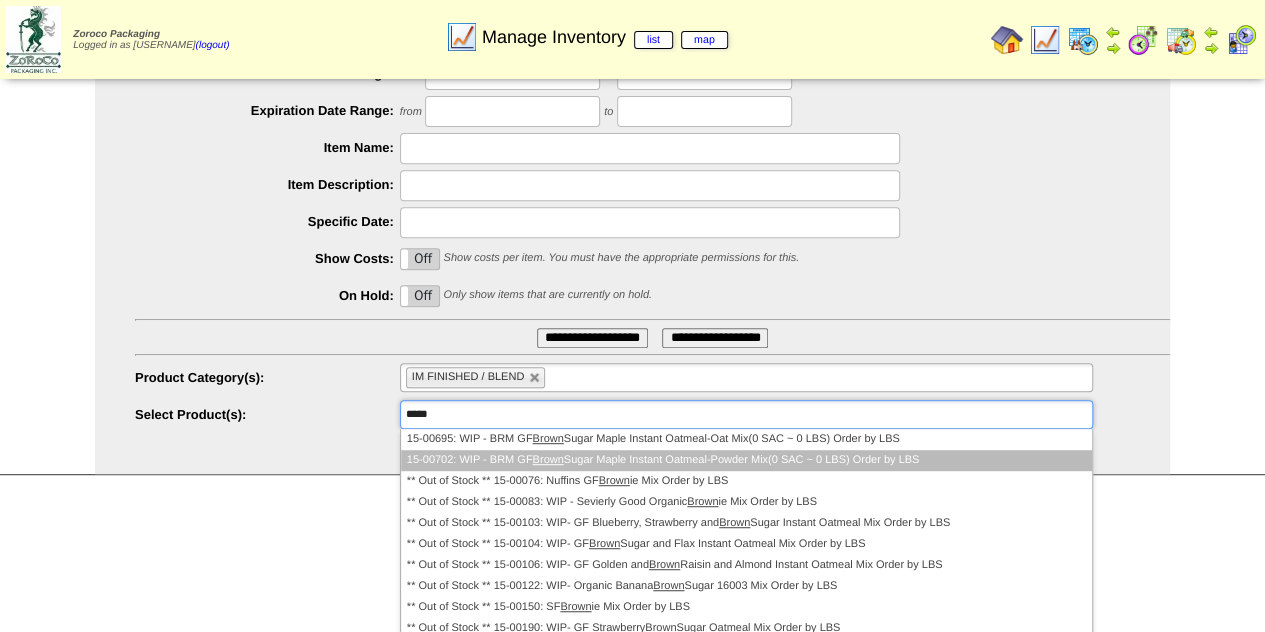 type on "*****" 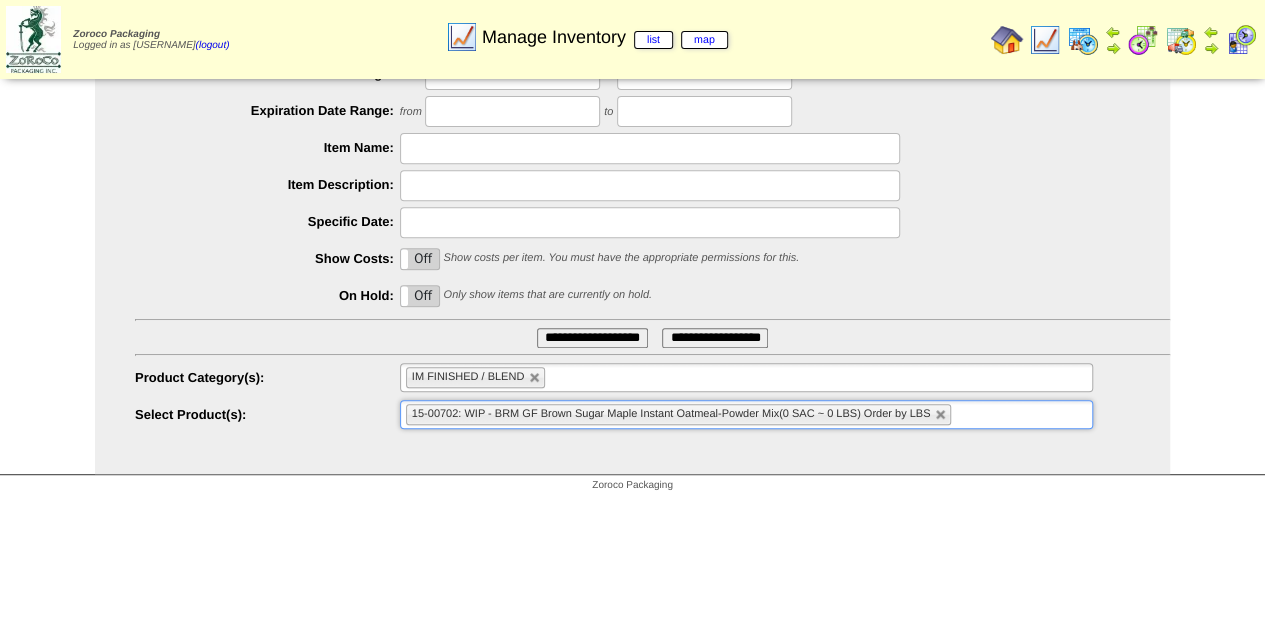 click on "**********" at bounding box center [592, 338] 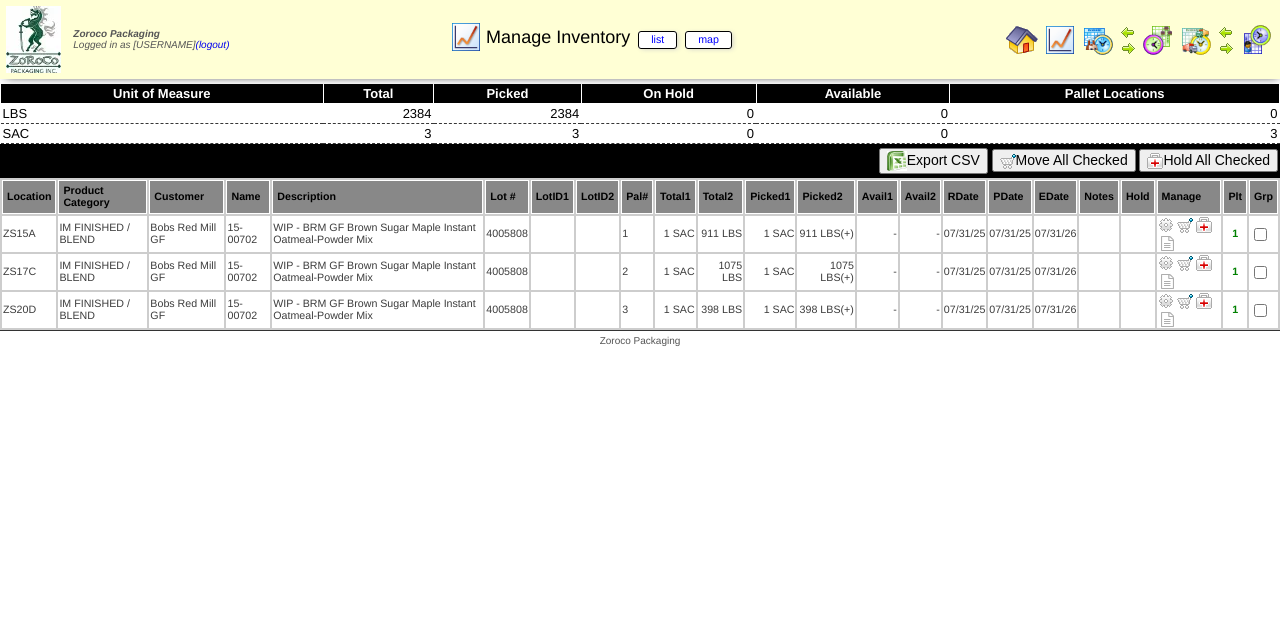 scroll, scrollTop: 0, scrollLeft: 0, axis: both 